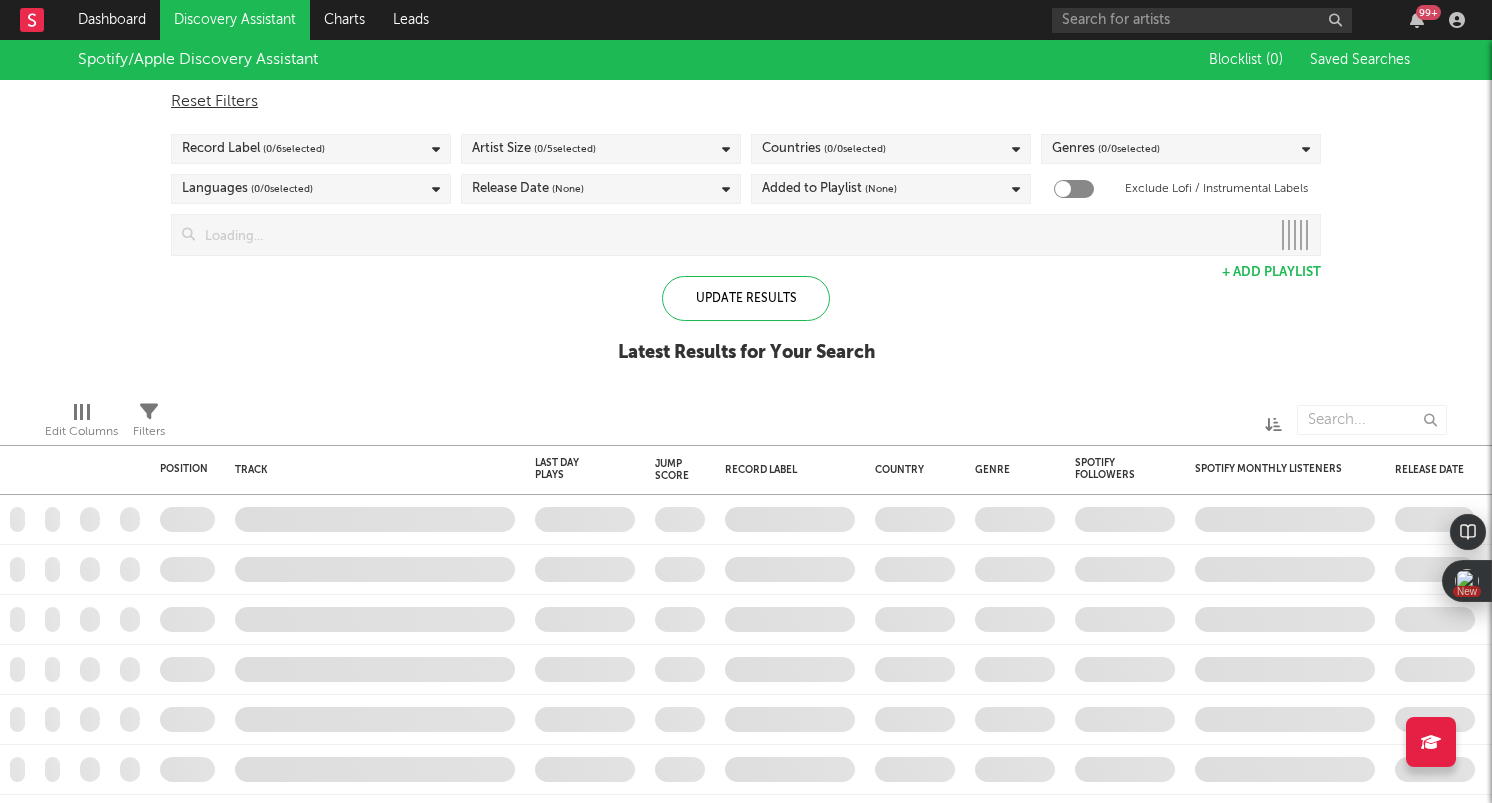 scroll, scrollTop: 0, scrollLeft: 0, axis: both 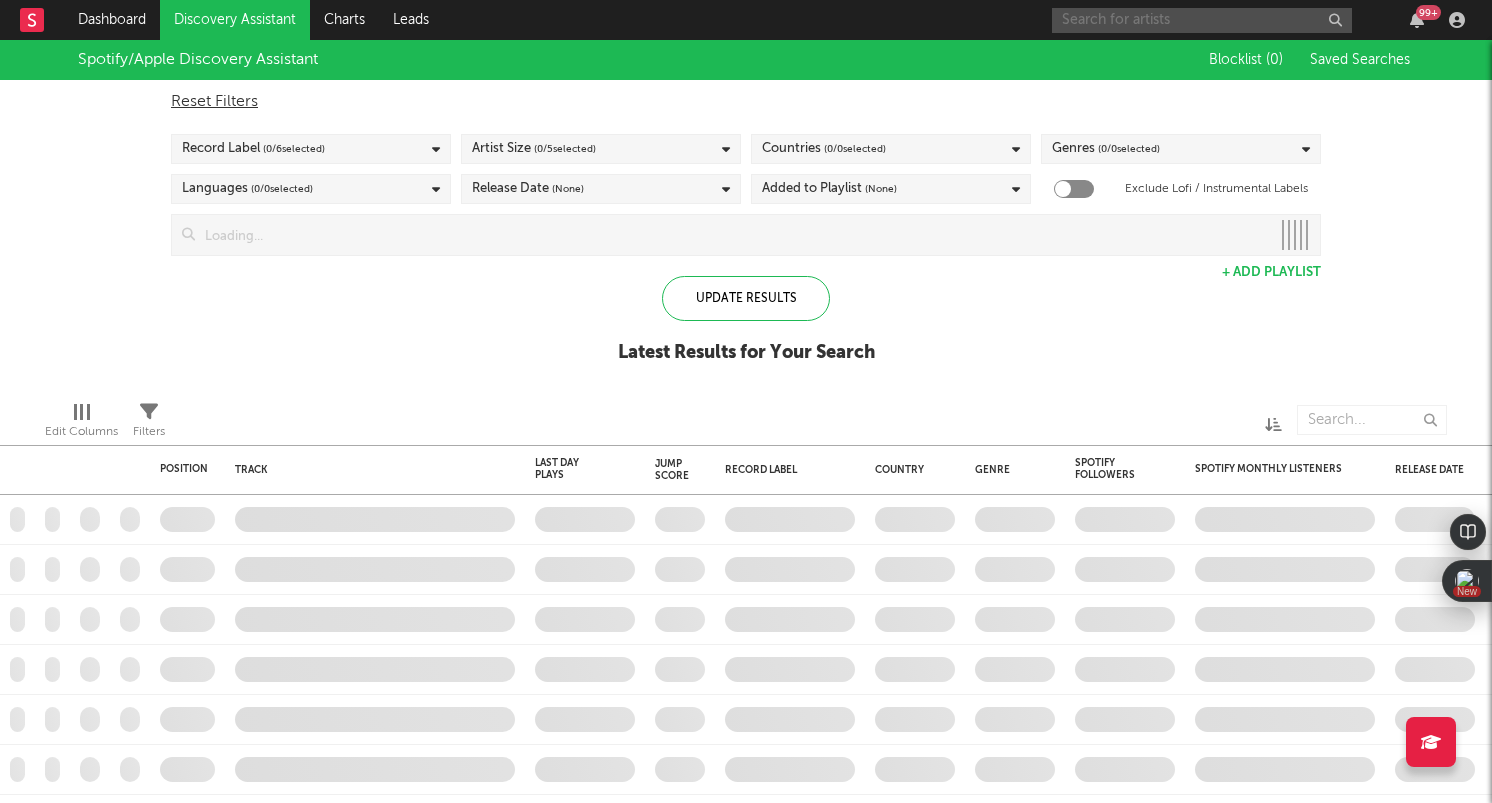 click at bounding box center (1202, 20) 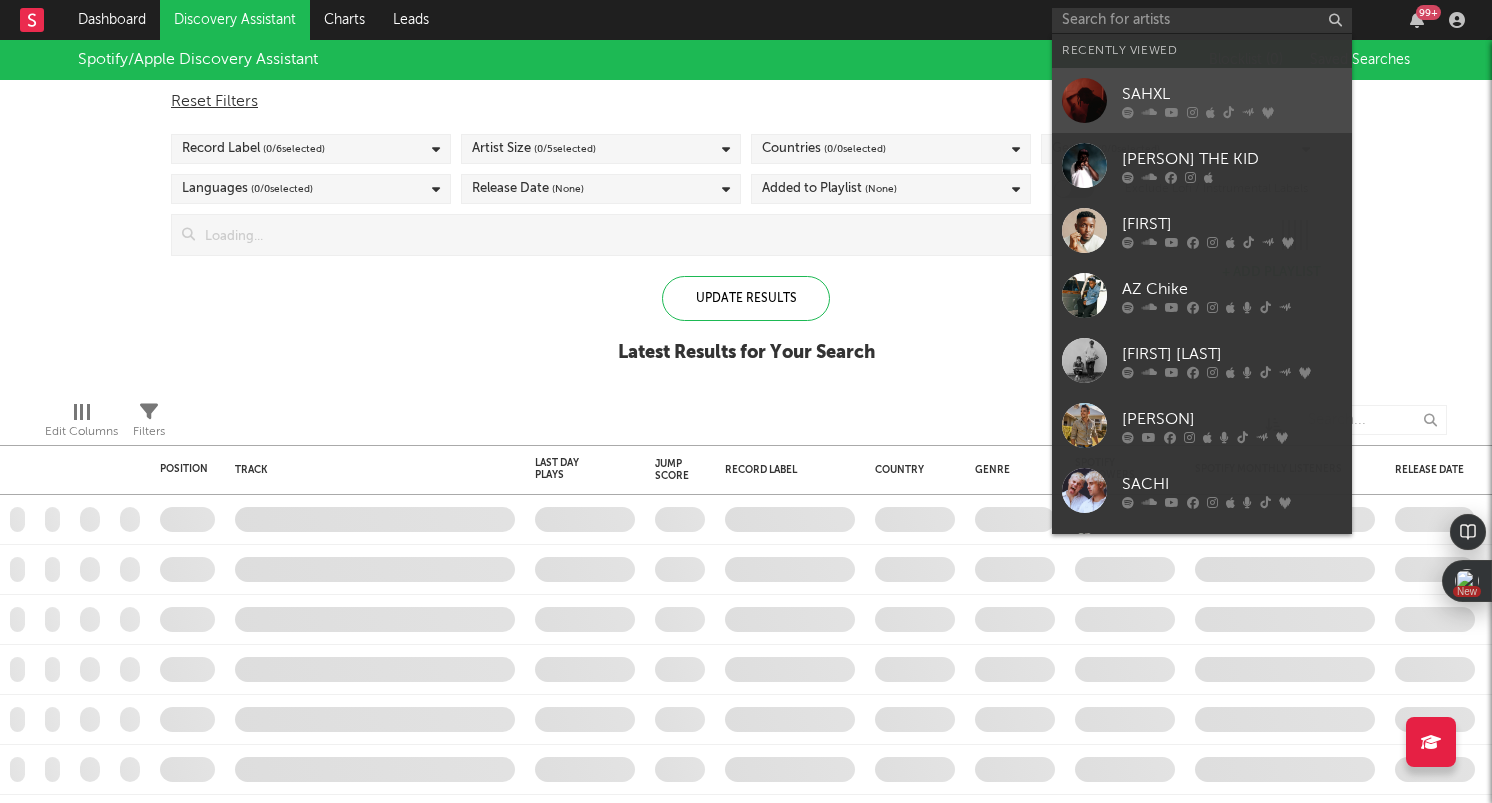 click on "SAHXL" at bounding box center (1232, 94) 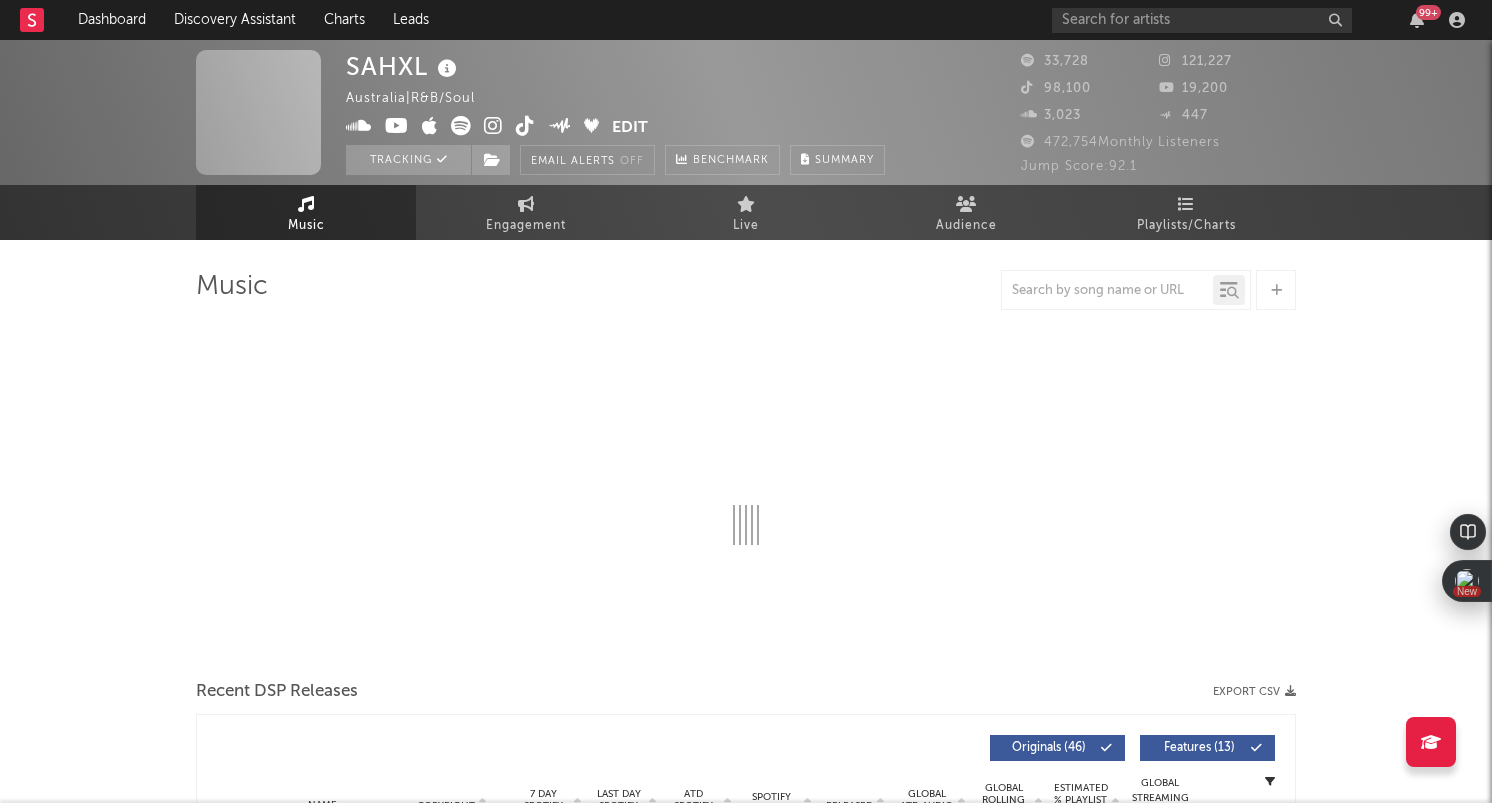 select on "6m" 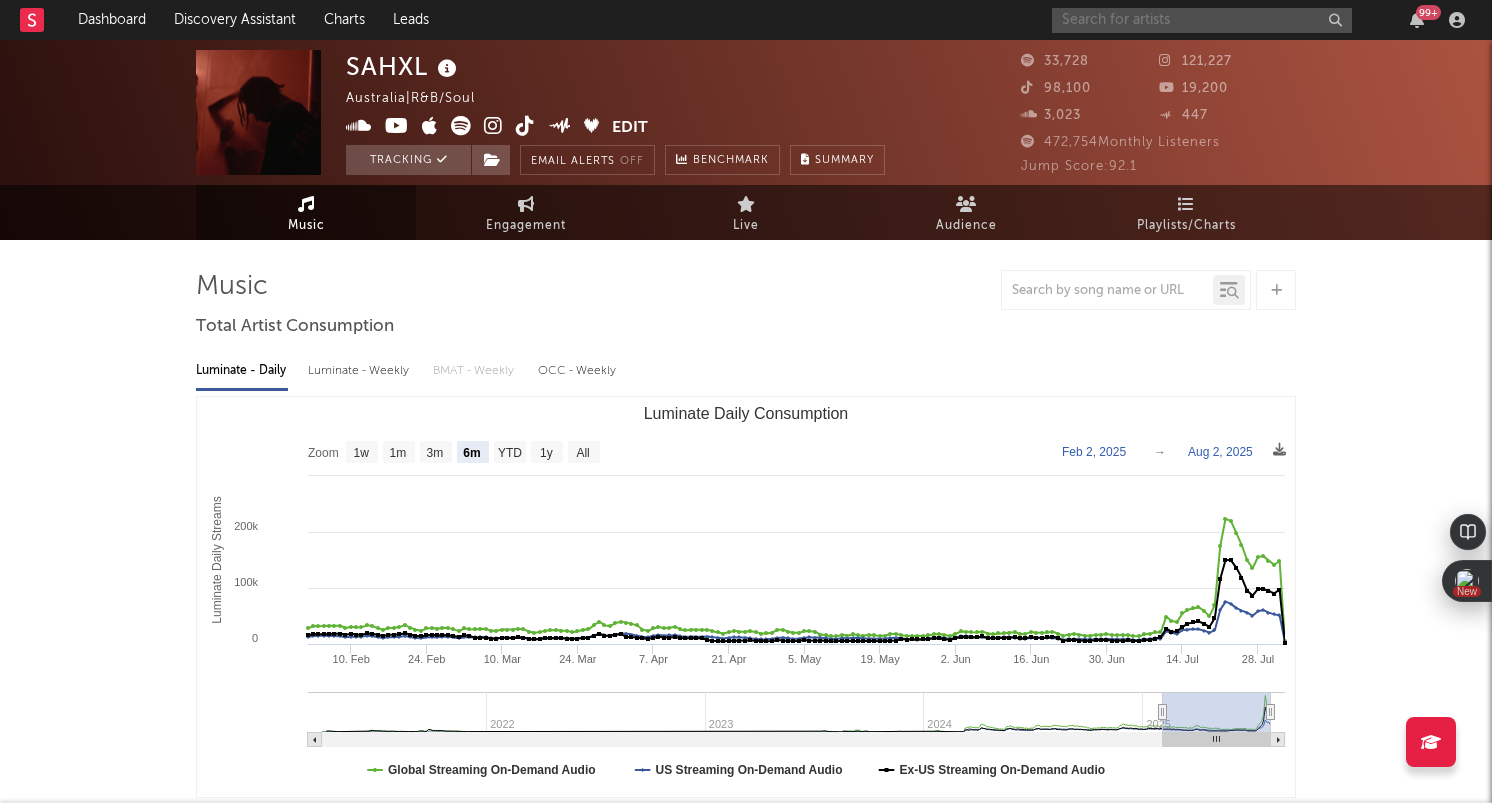 click at bounding box center [1202, 20] 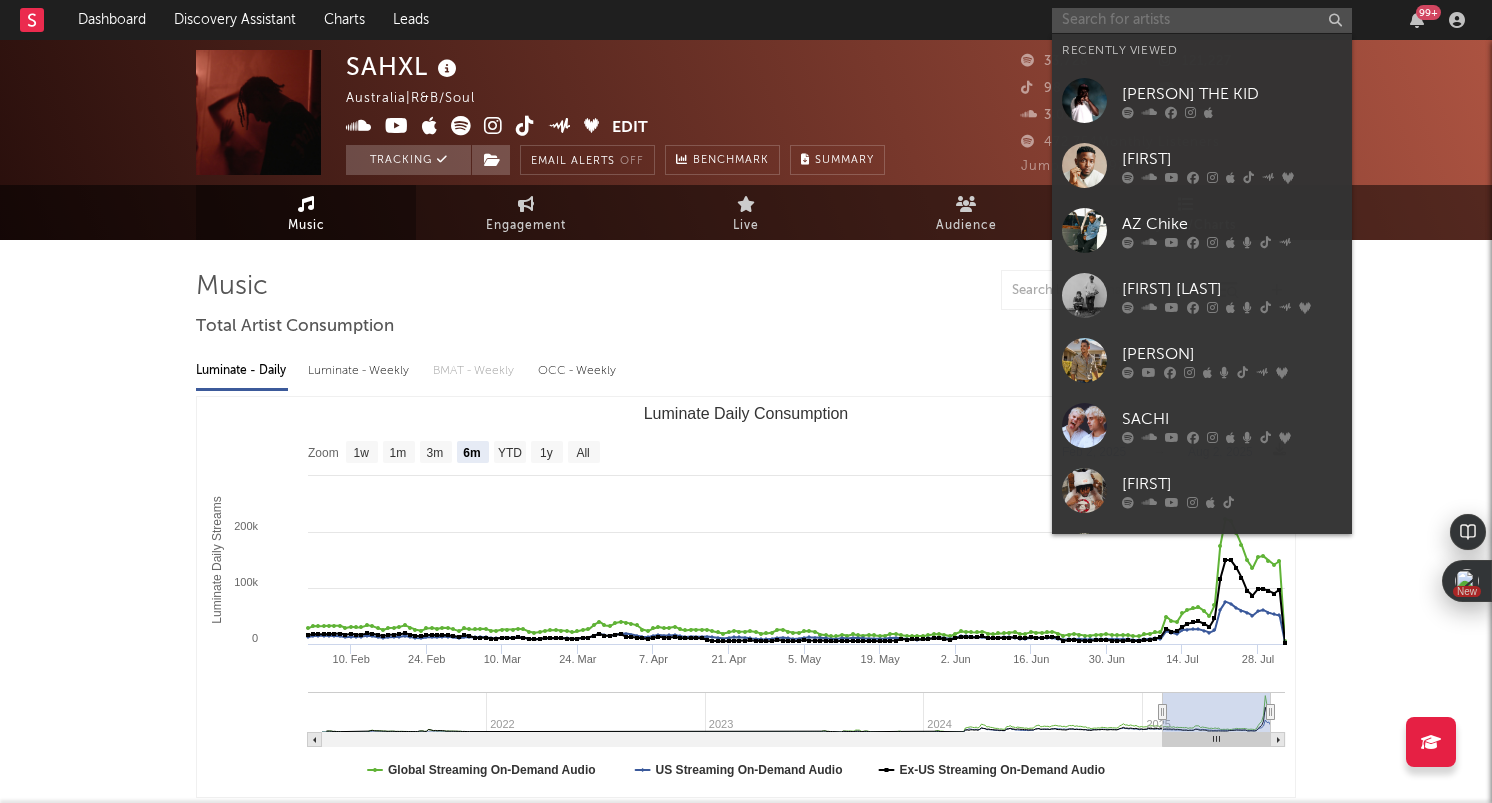 paste on "https://www.instagram.com/fabrizio_music_/" 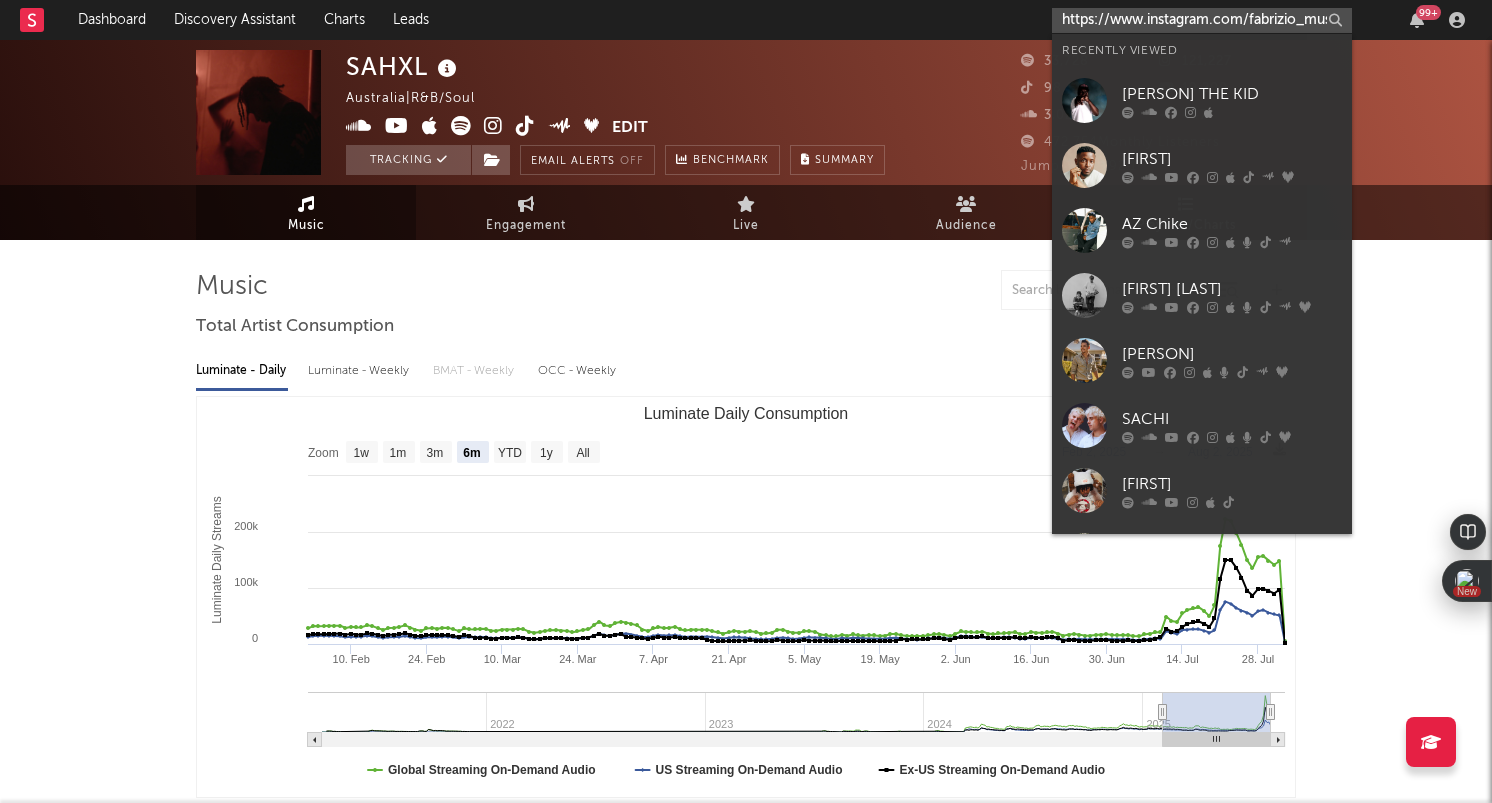 scroll, scrollTop: 0, scrollLeft: 33, axis: horizontal 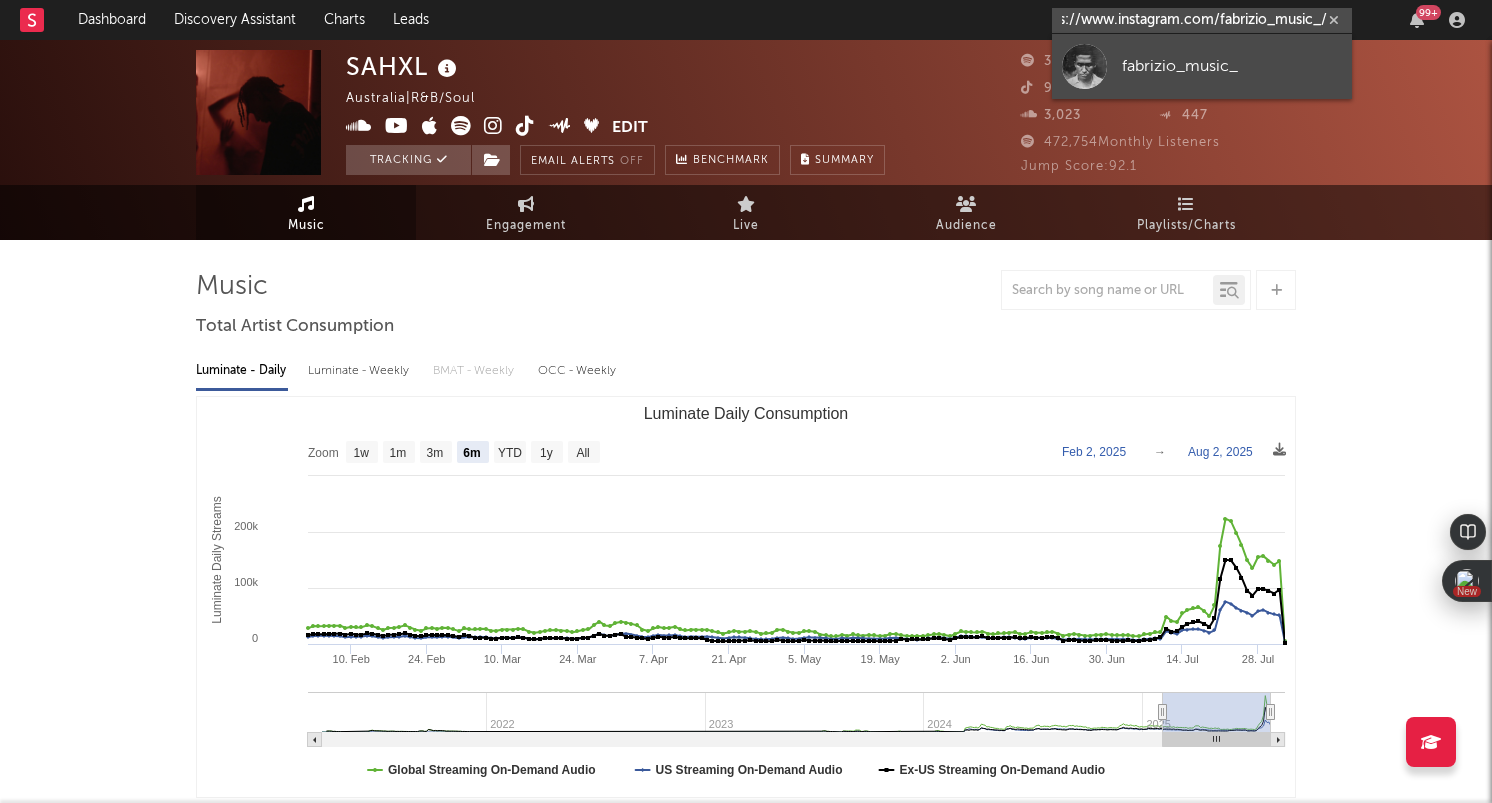type on "https://www.instagram.com/fabrizio_music_/" 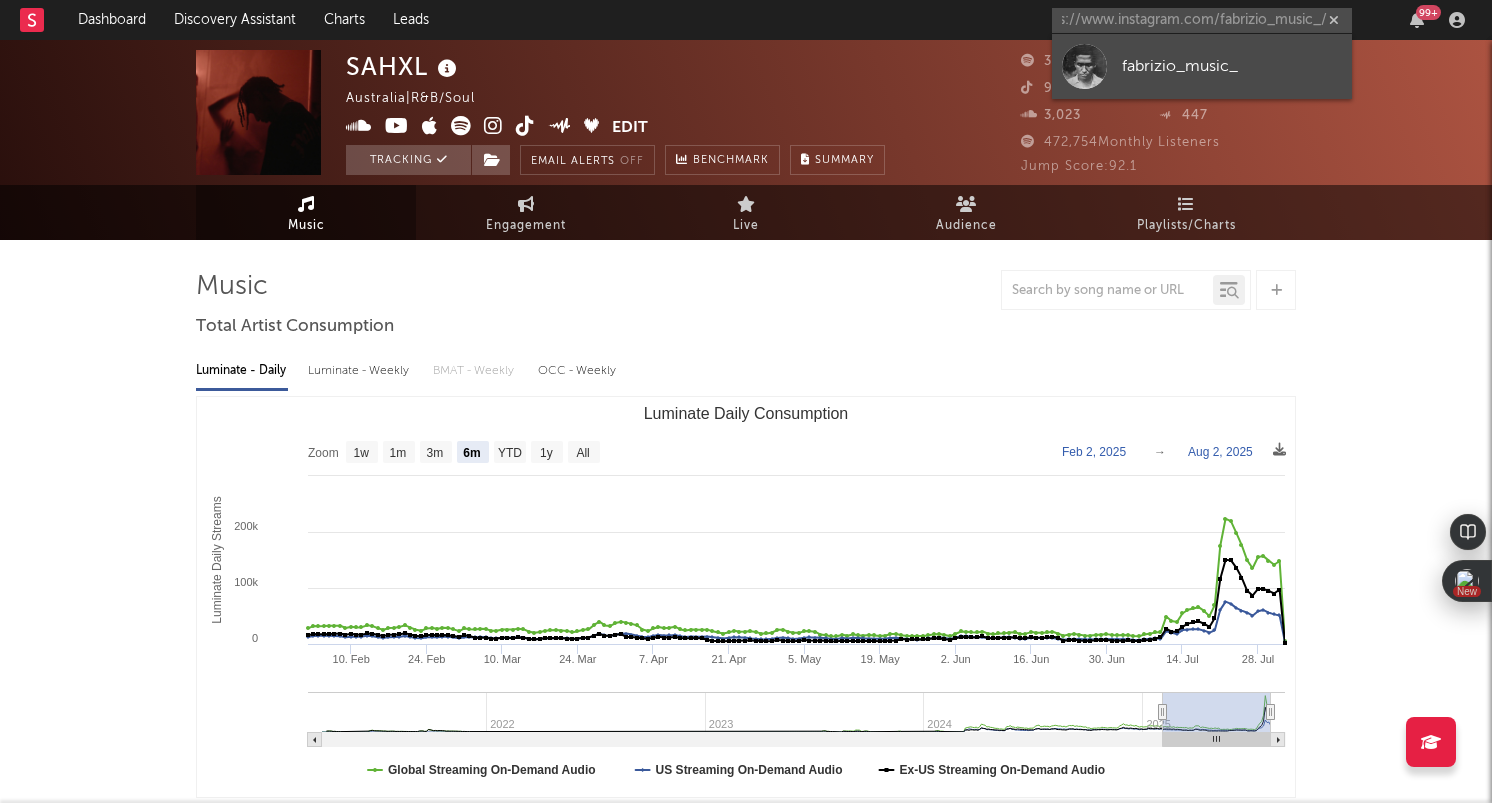 click on "fabrizio_music_" at bounding box center [1232, 66] 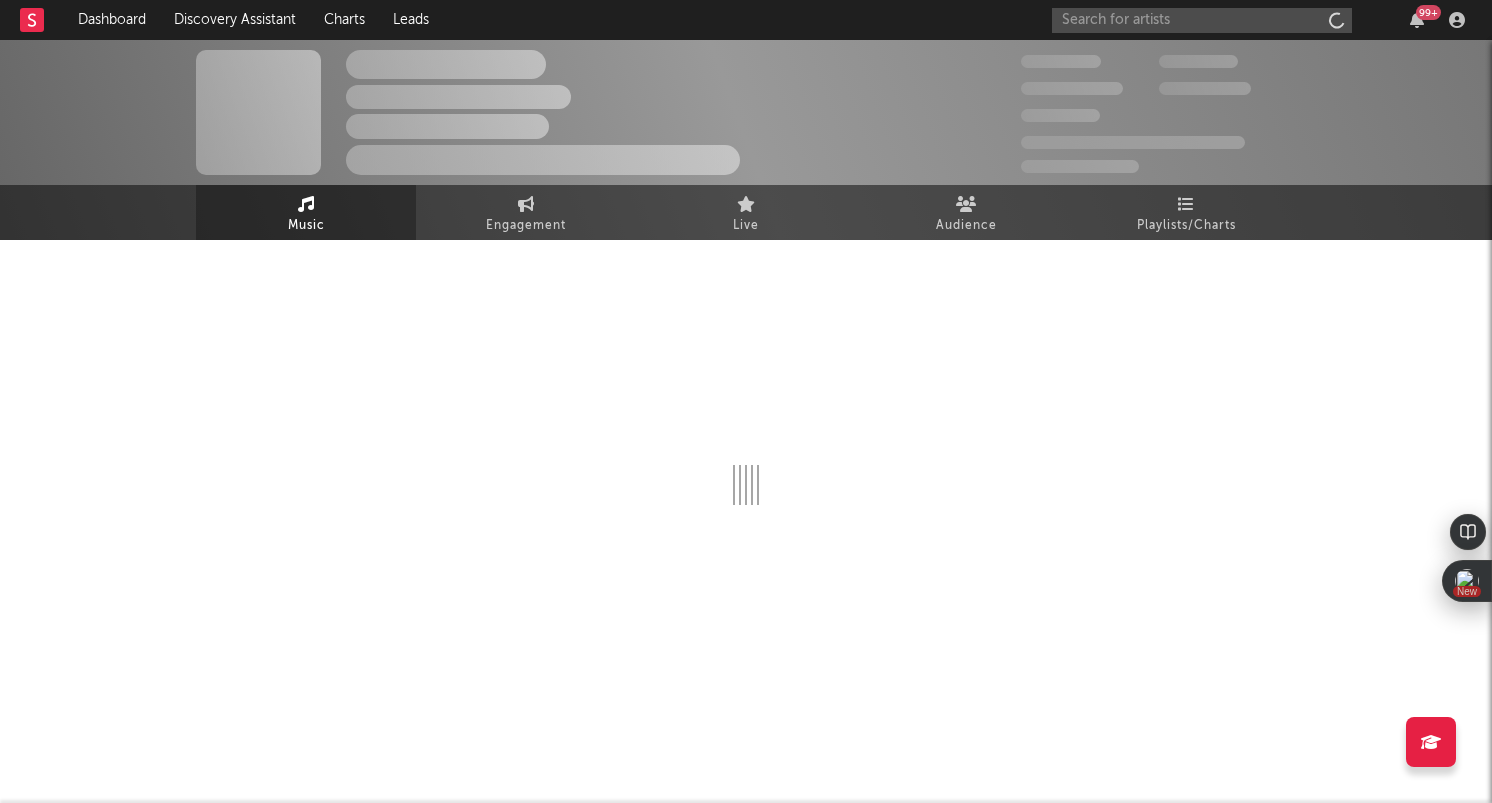 scroll, scrollTop: 0, scrollLeft: 0, axis: both 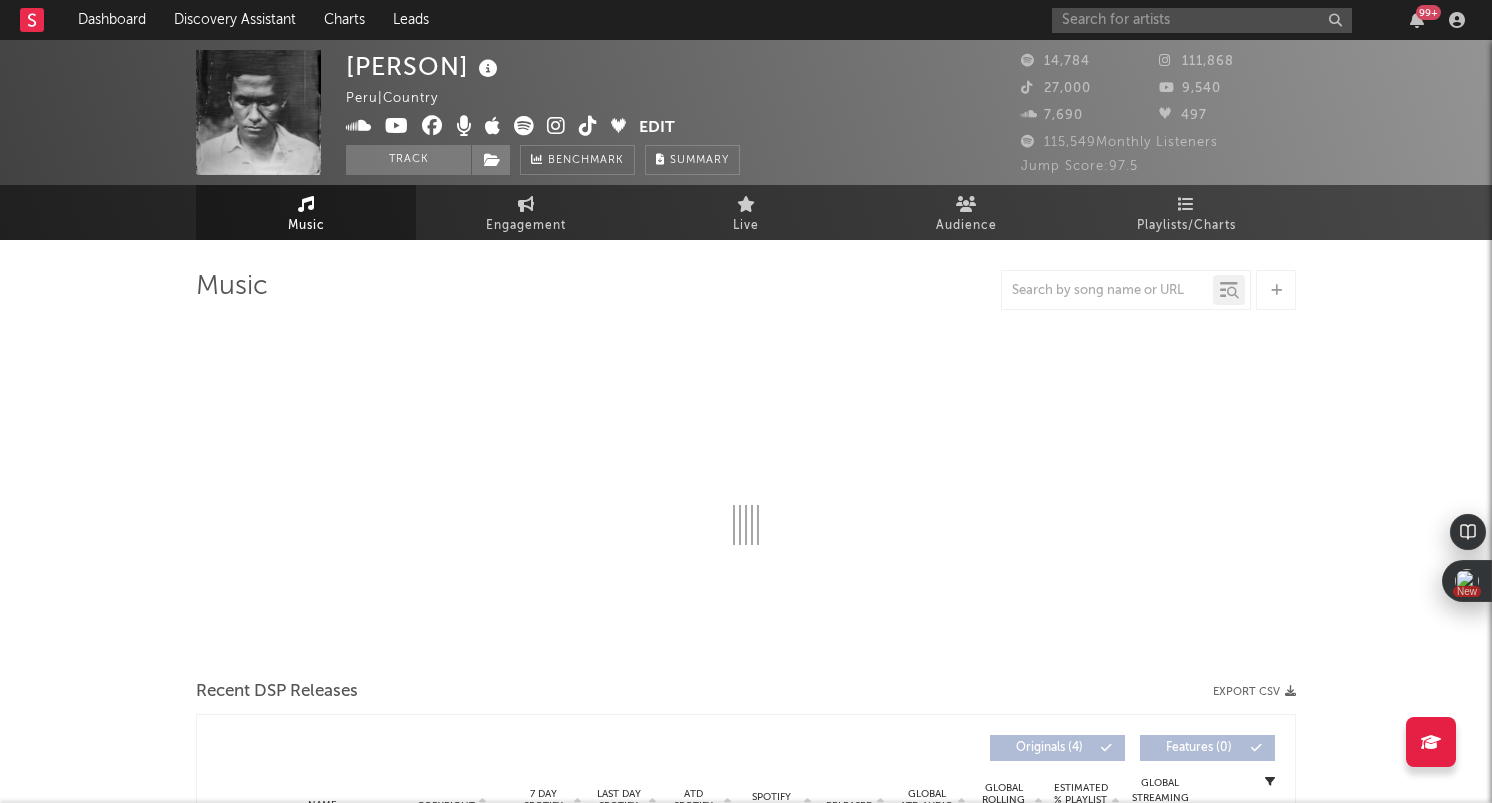select on "1w" 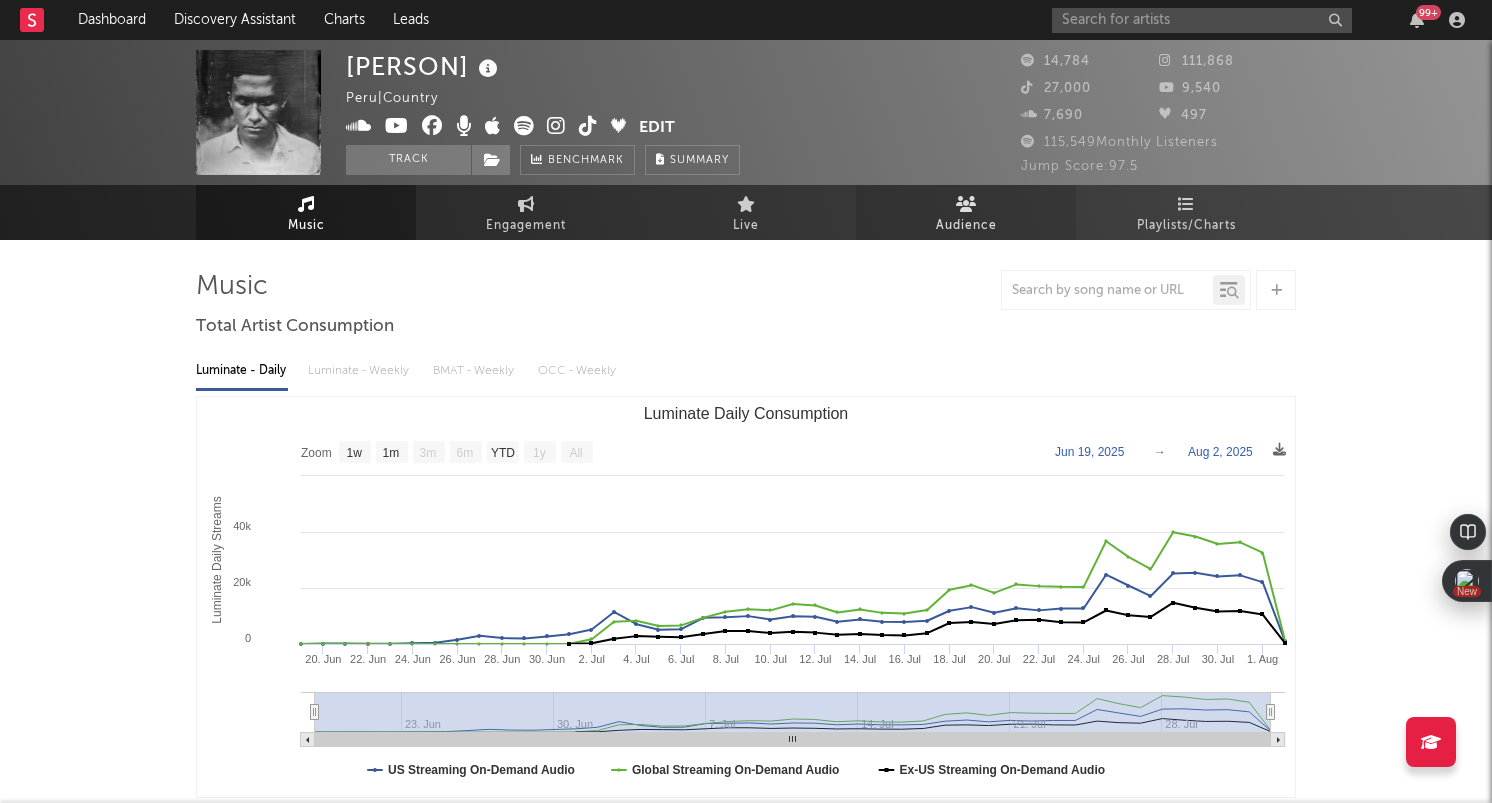 click on "Audience" at bounding box center (966, 212) 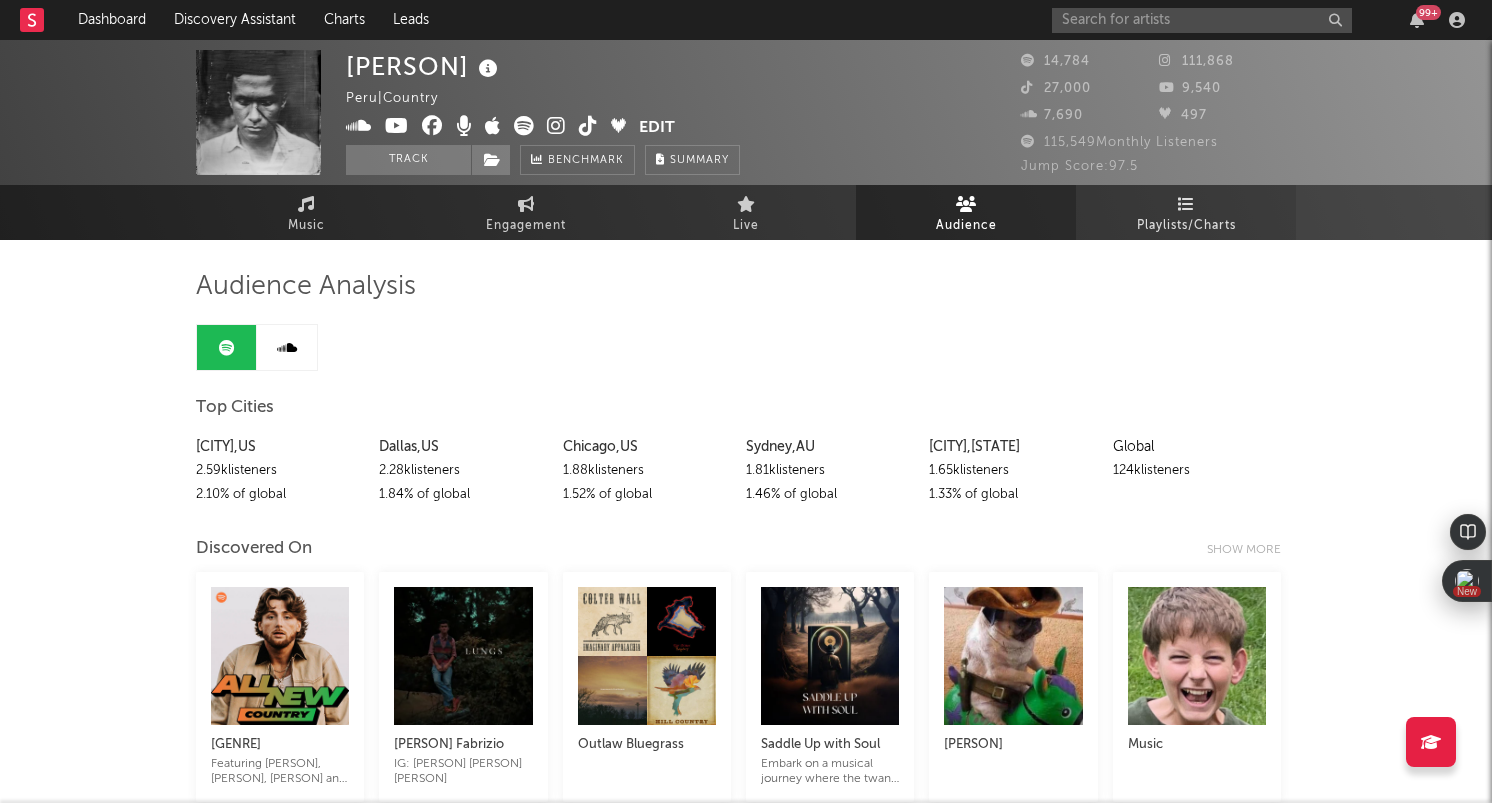 click on "Playlists/Charts" at bounding box center (1186, 212) 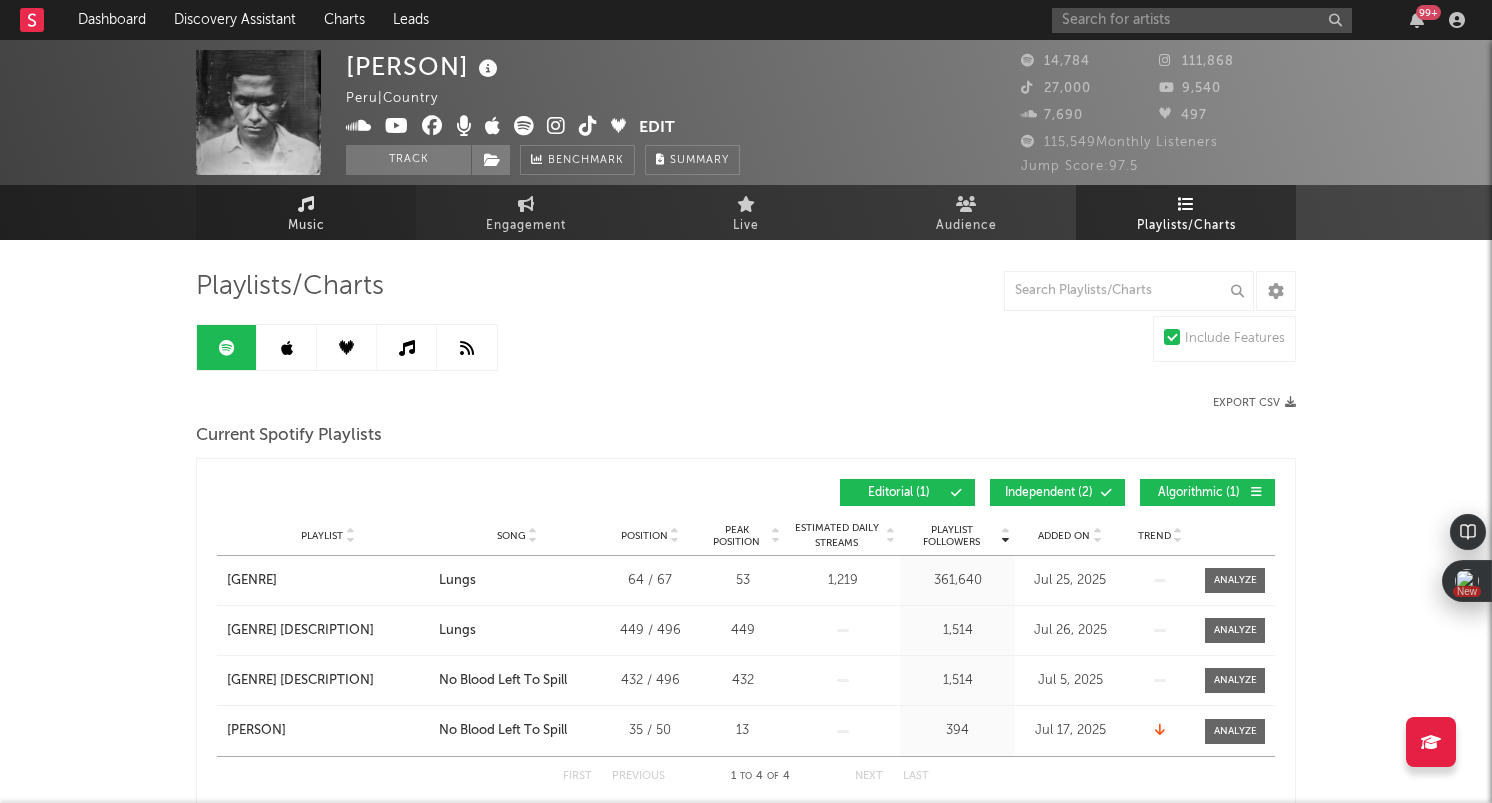 click on "Music" at bounding box center [306, 226] 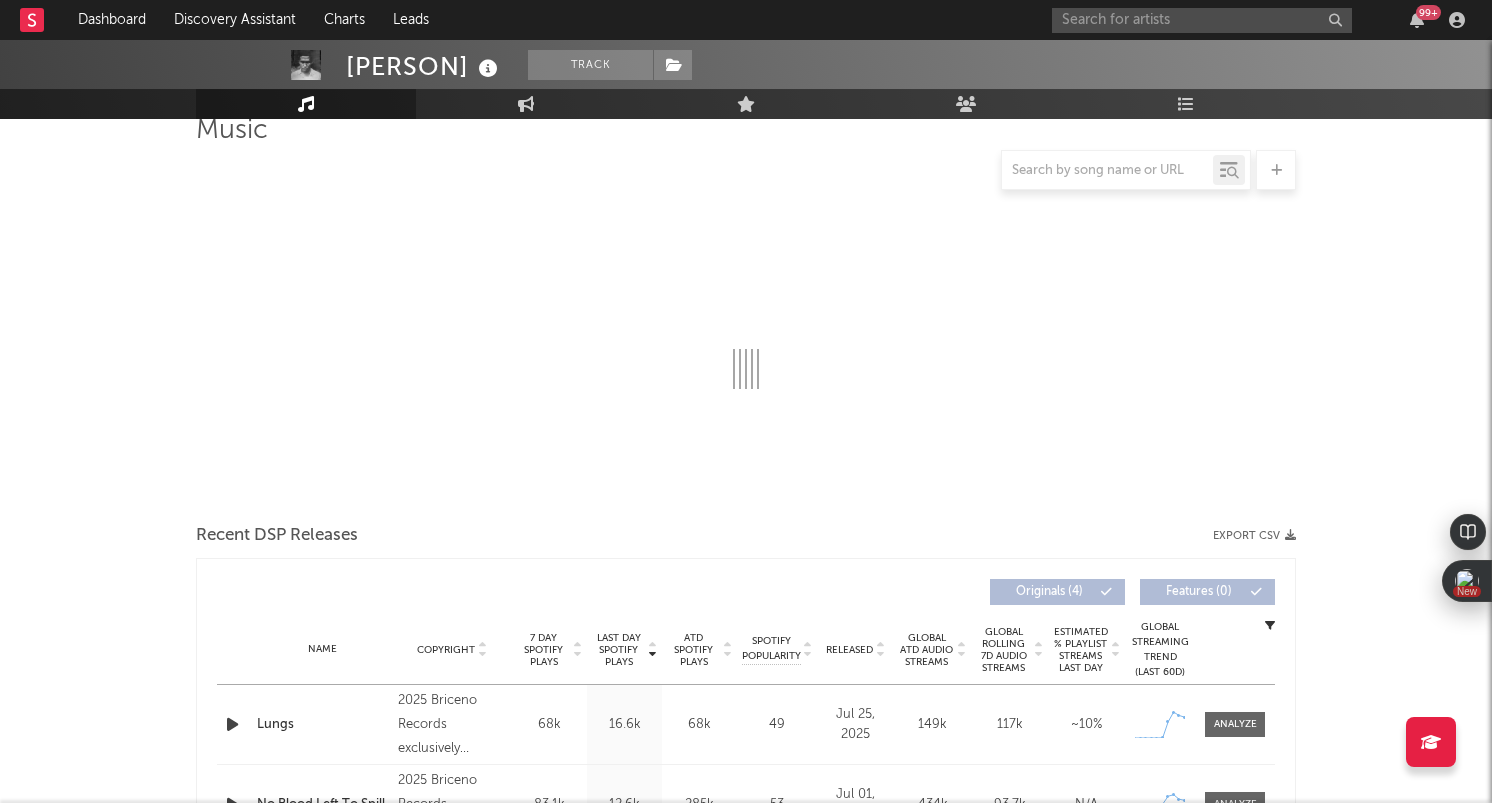 select on "1w" 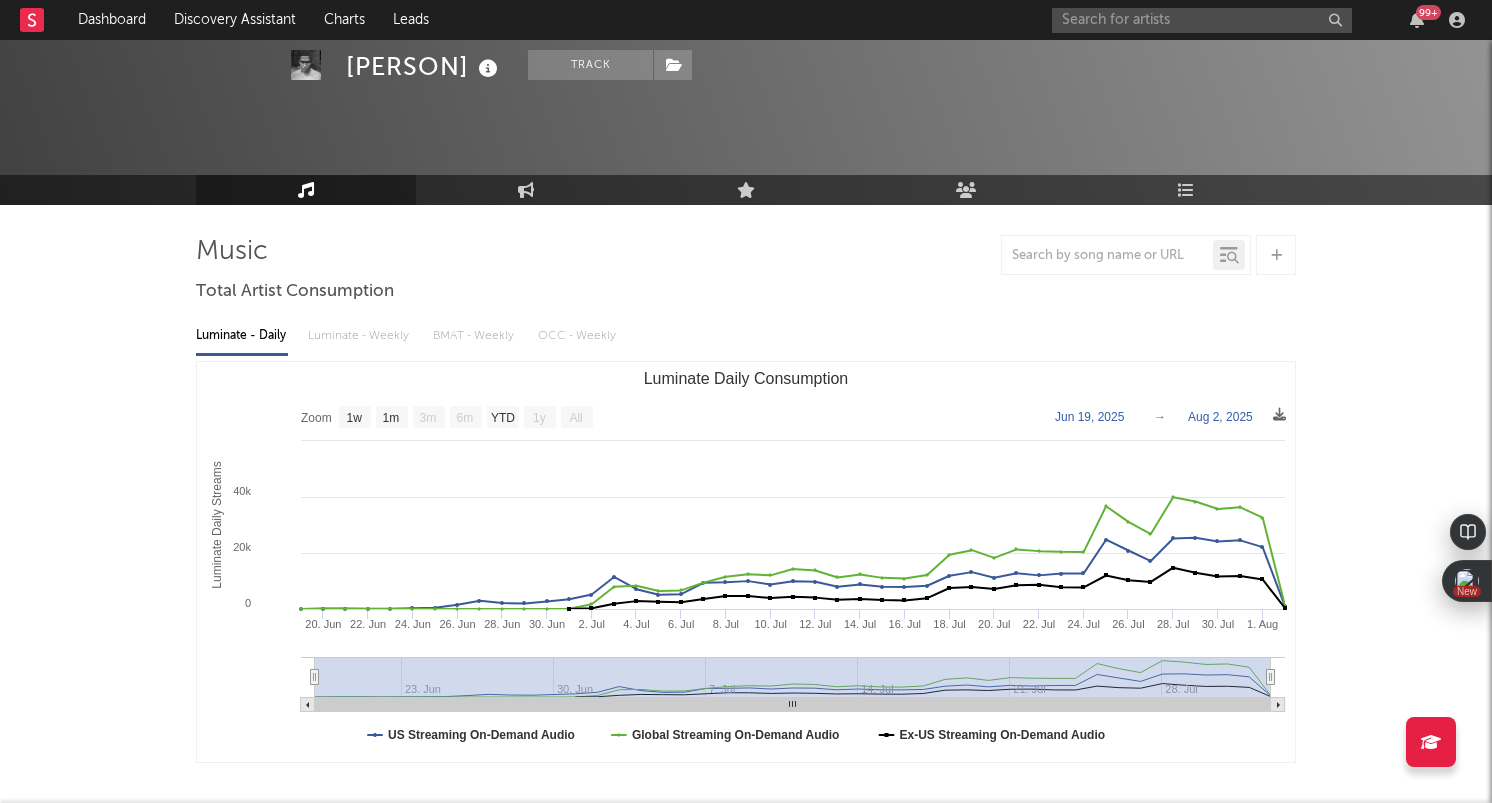 scroll, scrollTop: 0, scrollLeft: 0, axis: both 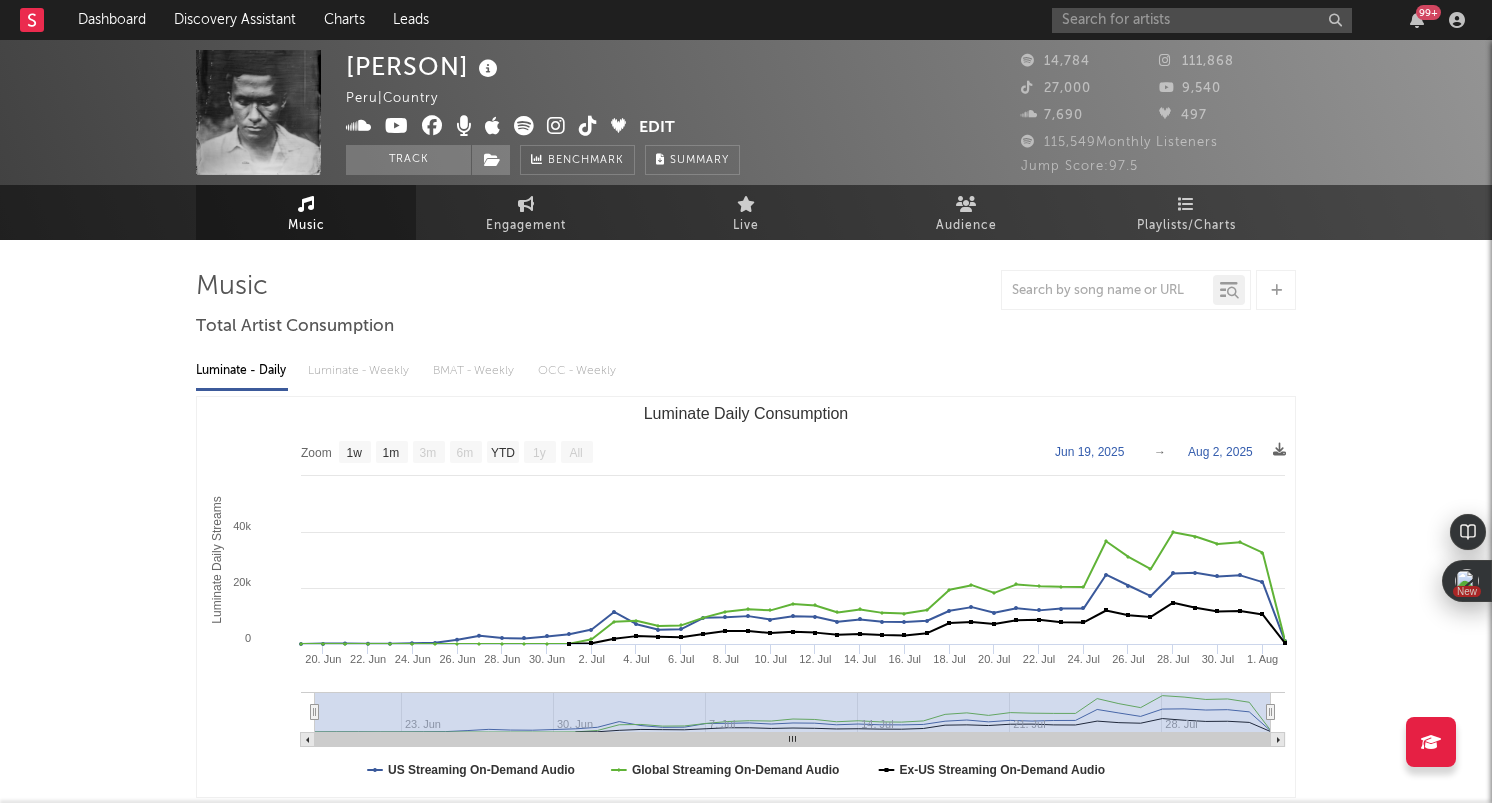 click at bounding box center [524, 126] 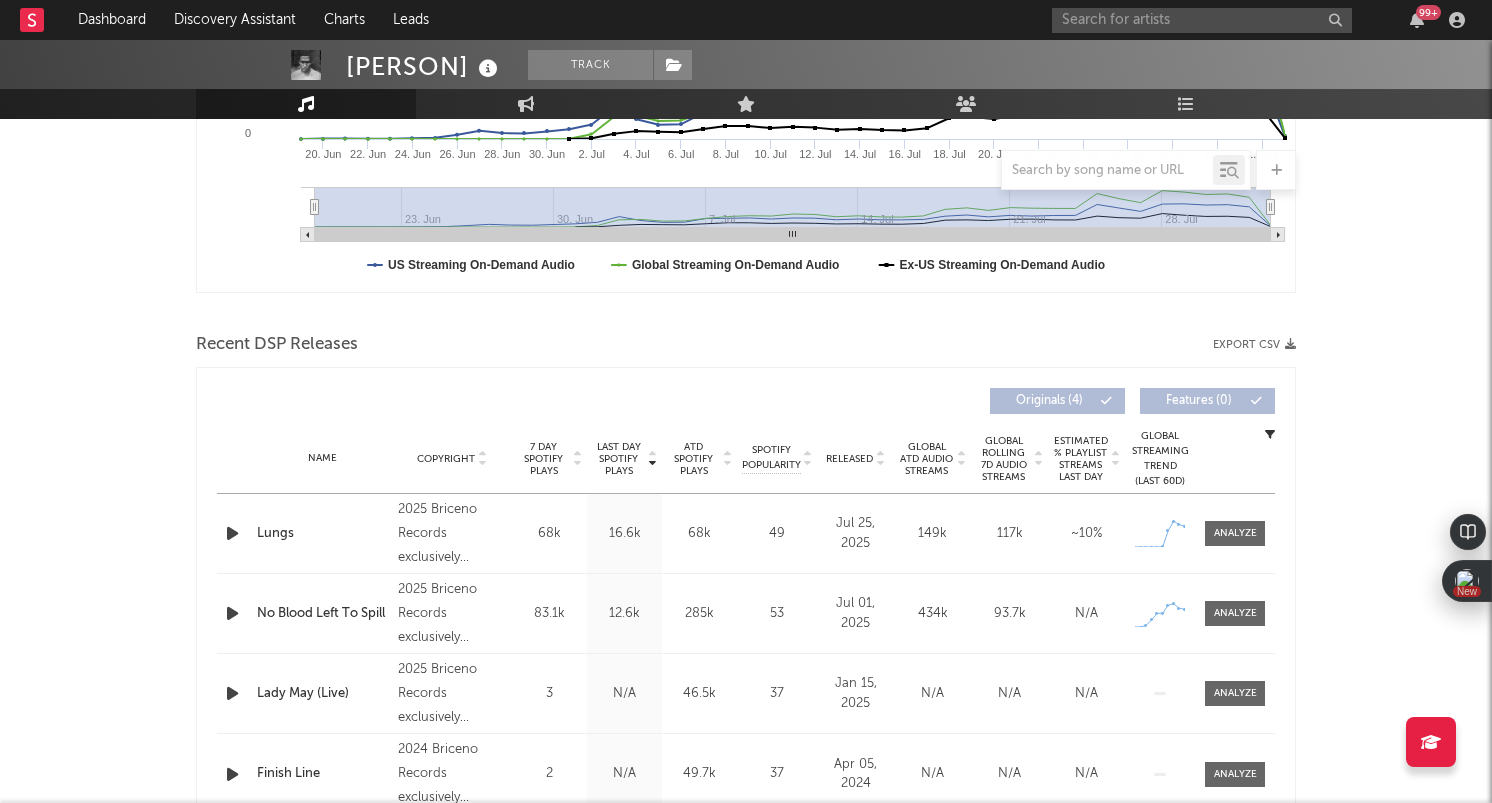 scroll, scrollTop: 506, scrollLeft: 0, axis: vertical 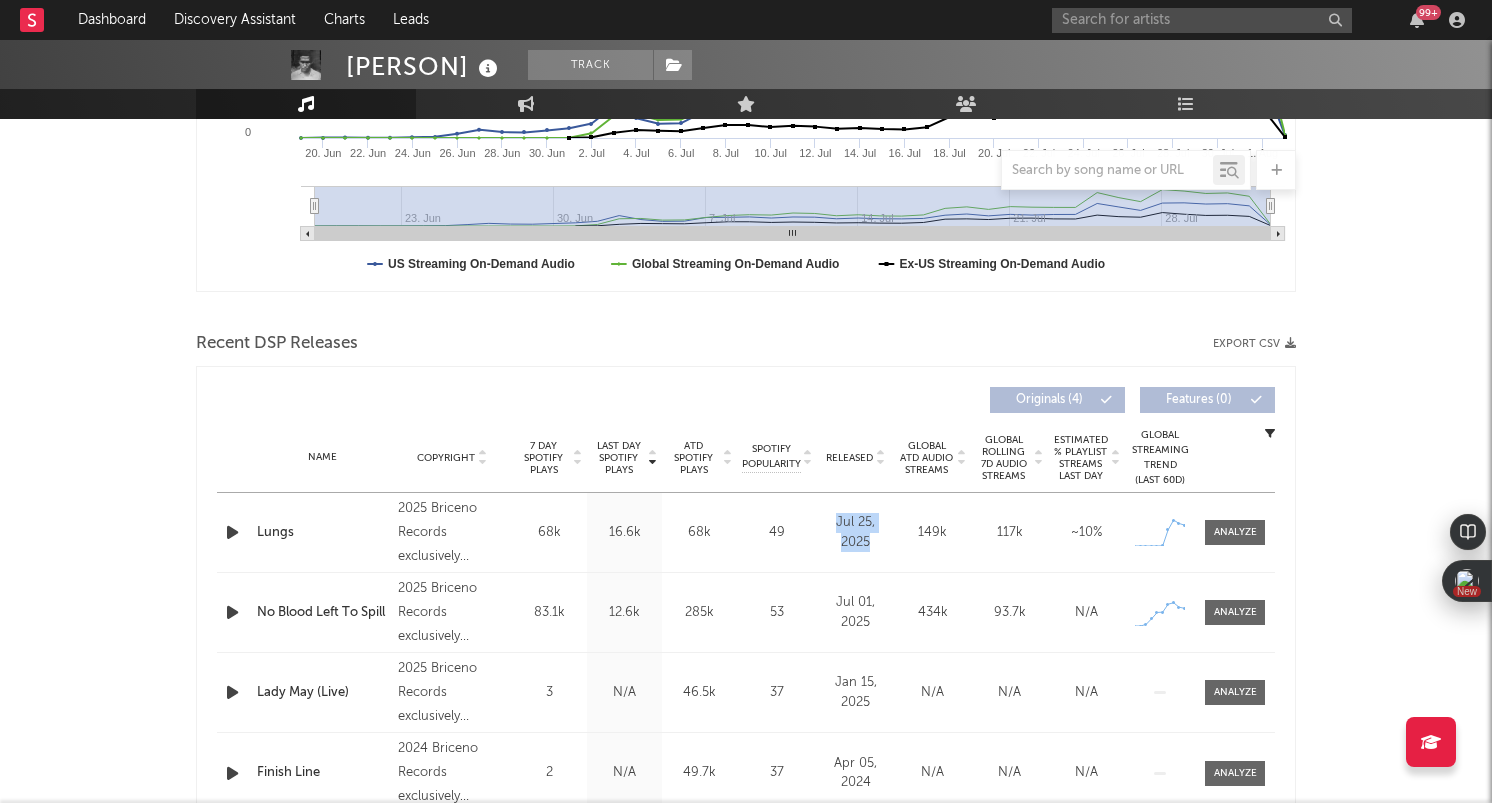 drag, startPoint x: 874, startPoint y: 545, endPoint x: 832, endPoint y: 504, distance: 58.694122 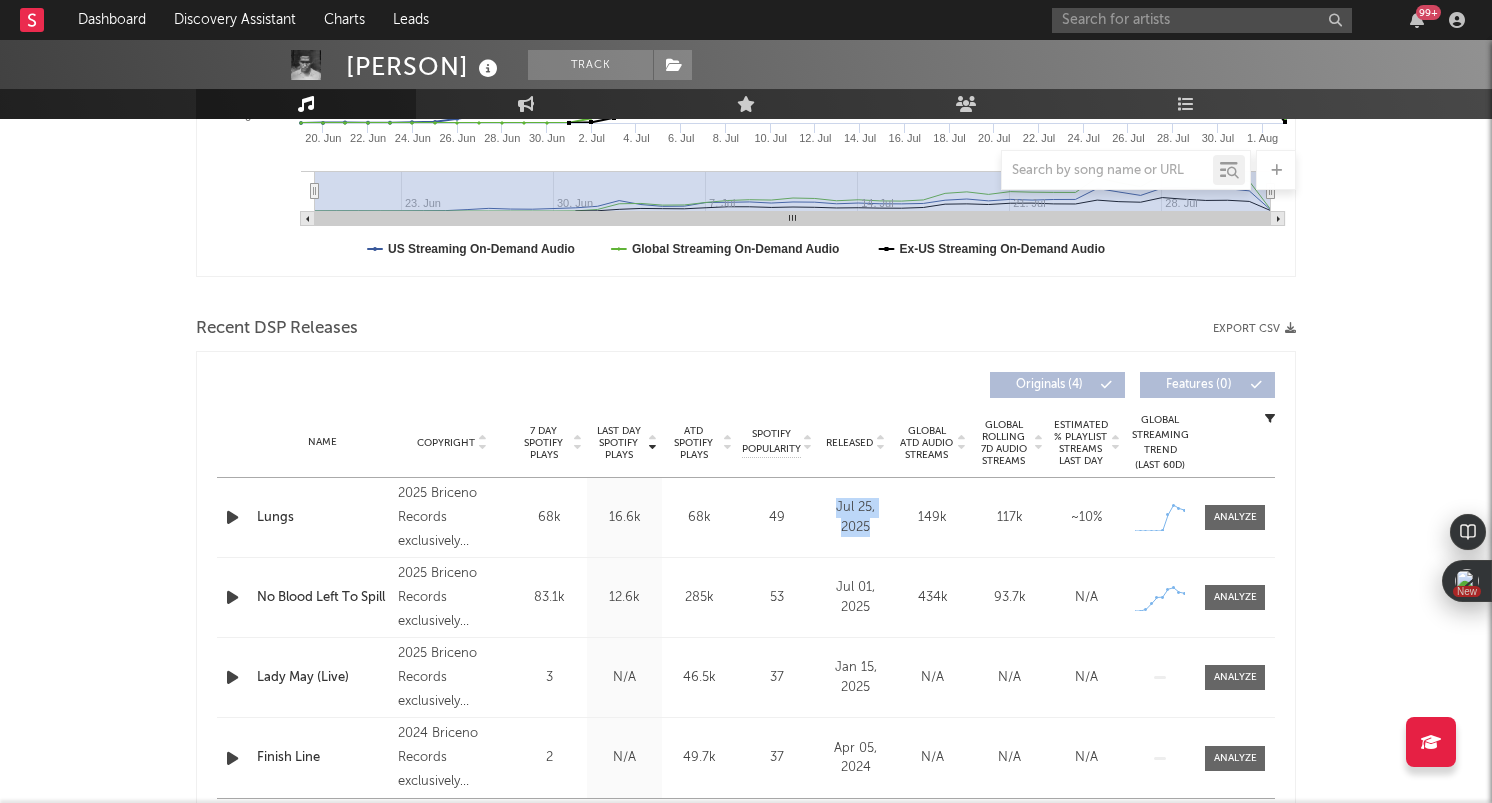 scroll, scrollTop: 0, scrollLeft: 0, axis: both 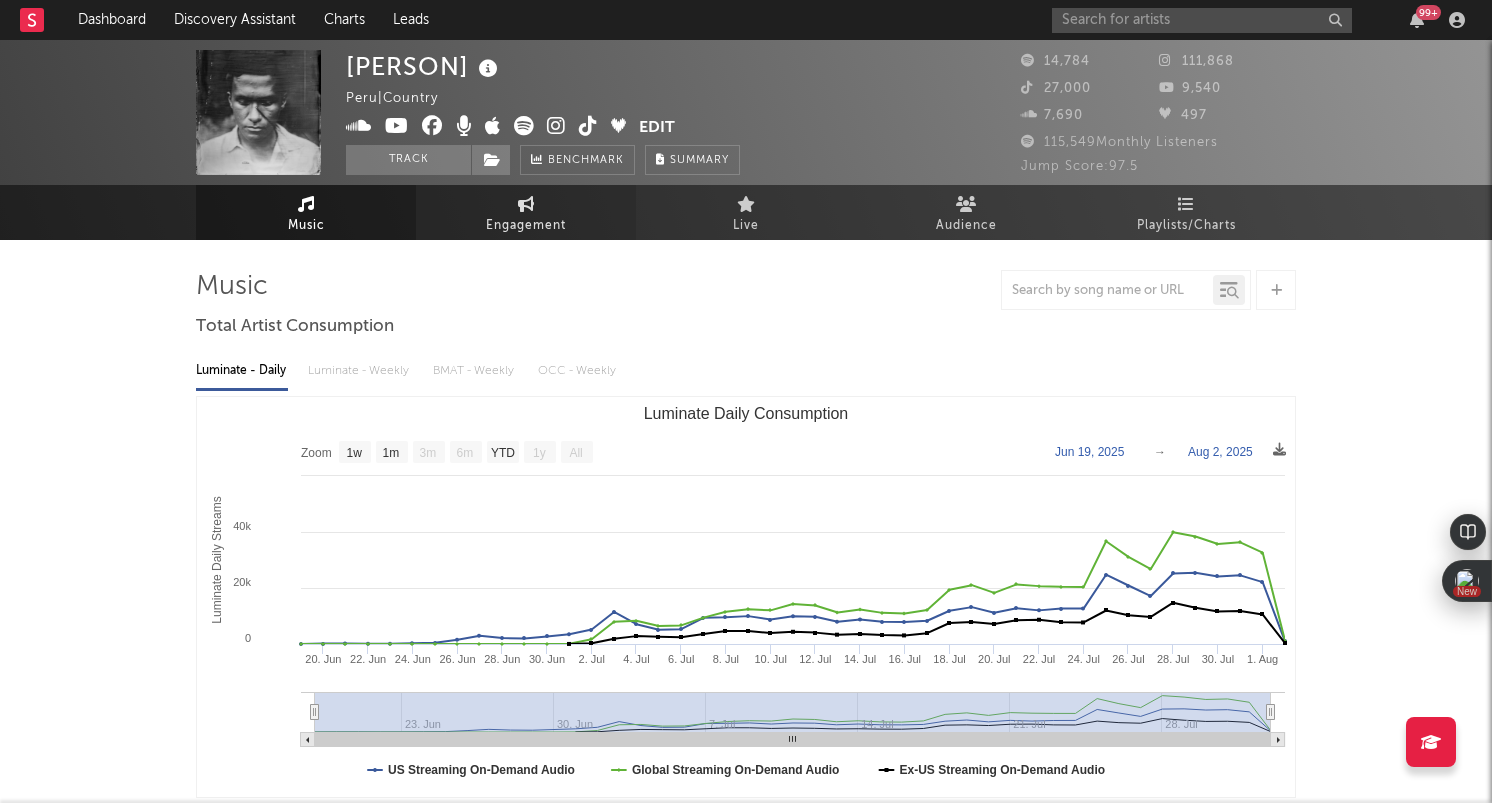 click on "Engagement" at bounding box center (526, 226) 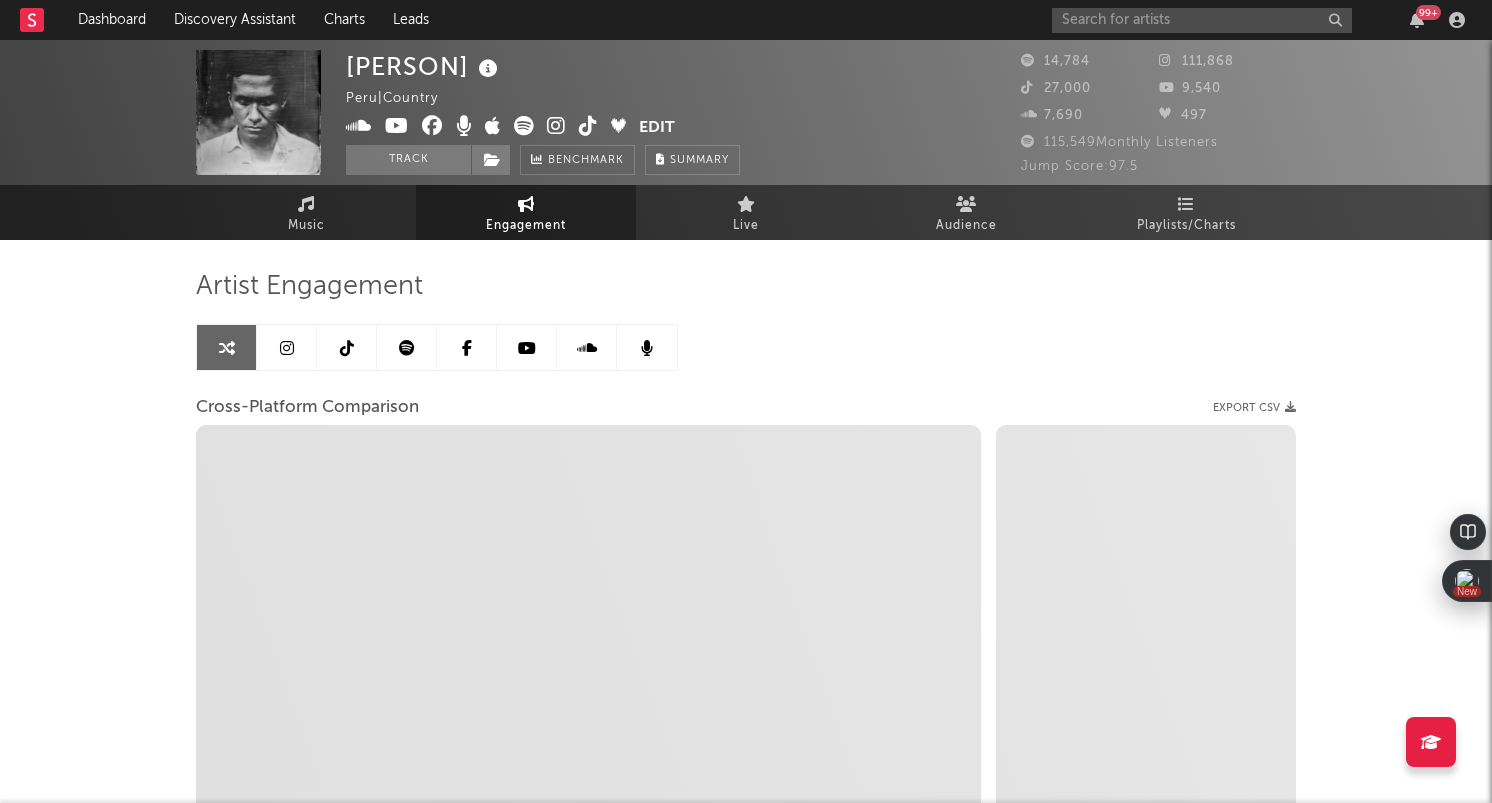select on "1w" 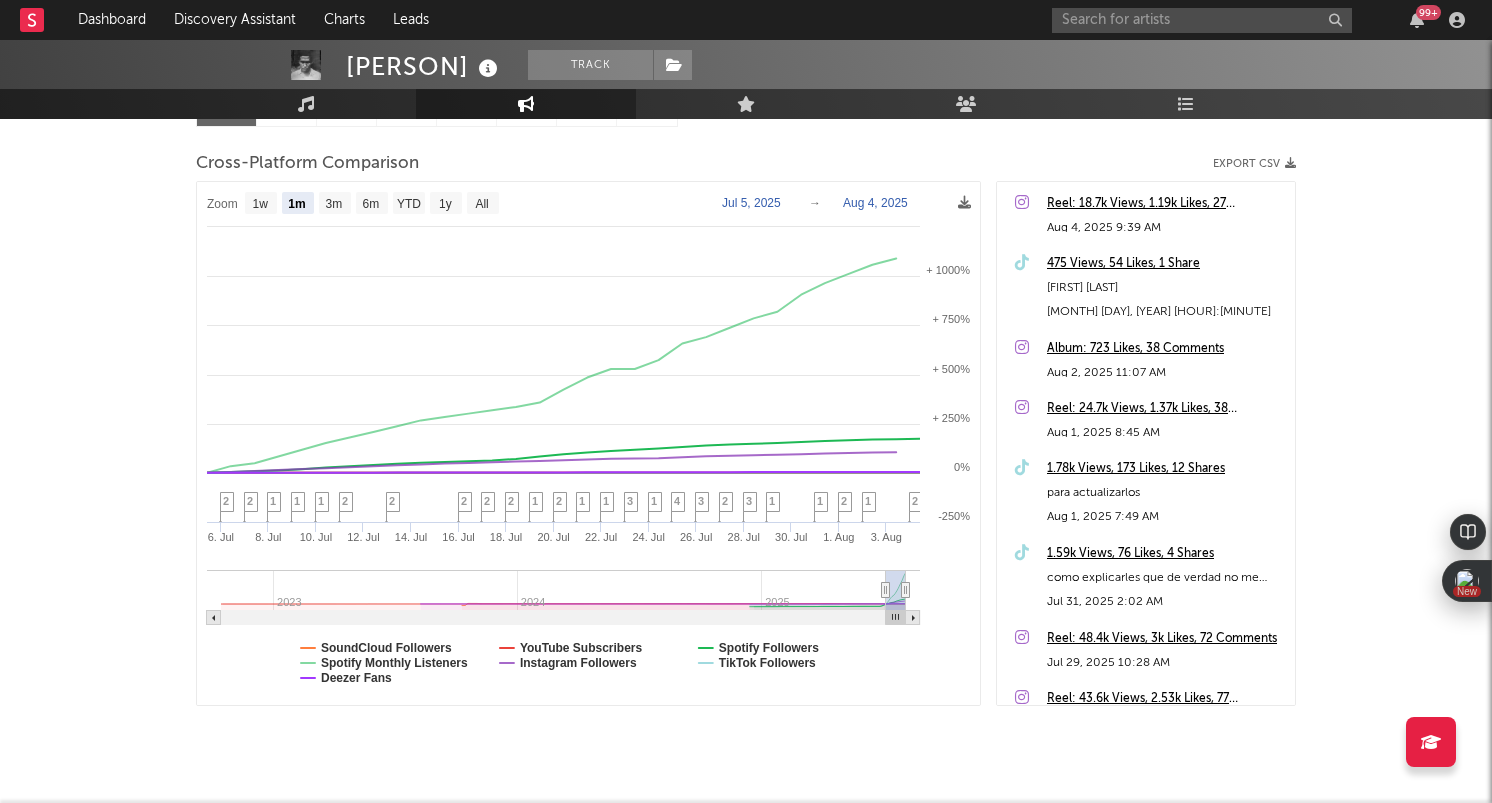 scroll, scrollTop: 250, scrollLeft: 0, axis: vertical 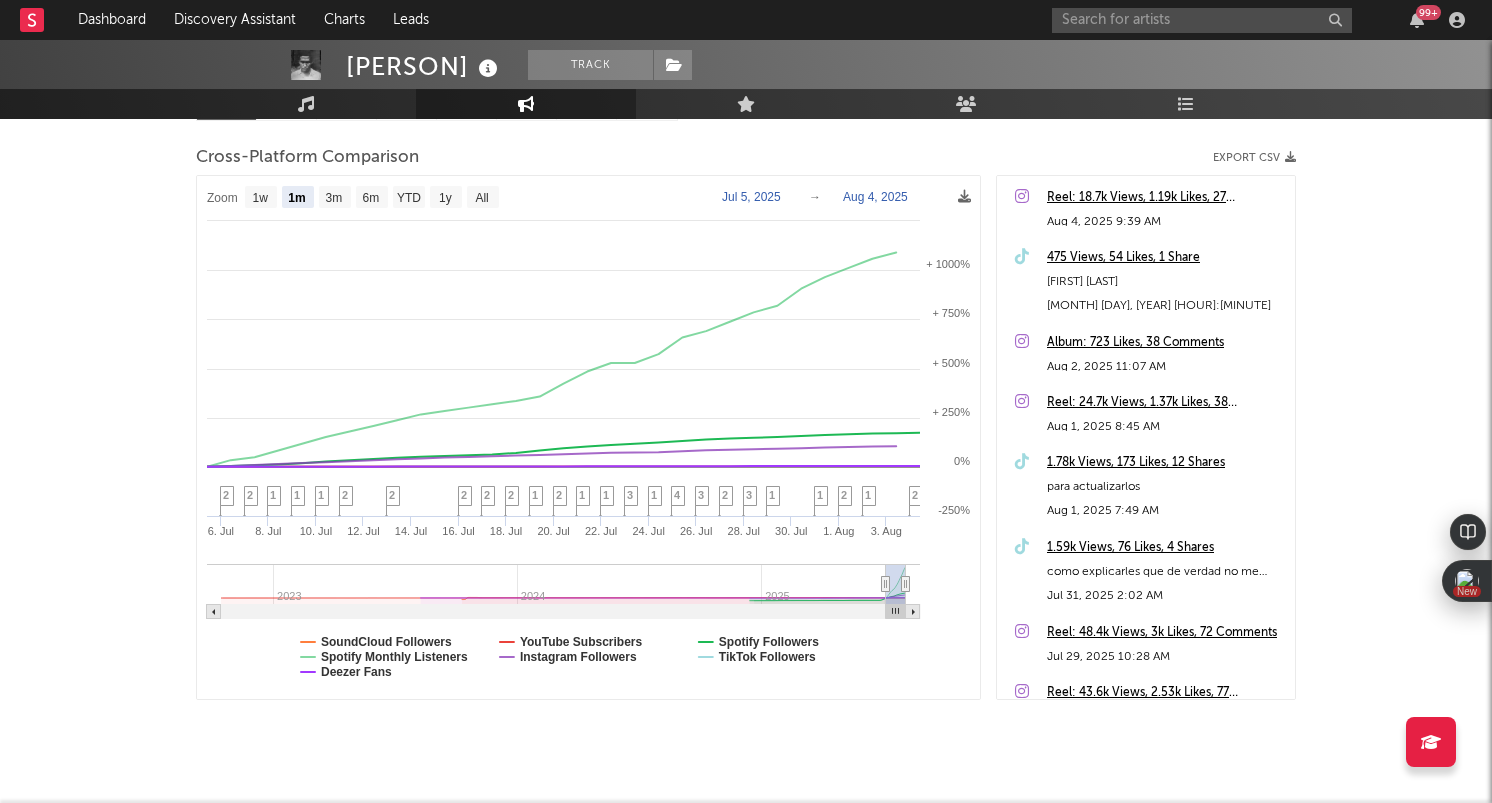 click on "Fabrizio Track Peru  |  Country Edit Track Benchmark Summary 14,784 111,868 27,000 9,540 7,690 497 115,549  Monthly Listeners Jump Score:  97.5 Music Engagement Live Audience Playlists/Charts Artist Engagement Cross-Platform Comparison Export CSV  Zoom 1w 1m 3m 6m YTD 1y All 2025-07-05 2025-08-04 Created with Highcharts 10.3.3 6. Jul 8. Jul 10. Jul 12. Jul 14. Jul 16. Jul 18. Jul 20. Jul 22. Jul 24. Jul 26. Jul 28. Jul 30. Jul 1. Aug 3. Aug 2023 2024 2025 0% + 1000% -250% + 250% + 500% + 750% + 1250% Zoom 1w 1m 3m 6m YTD 1y All Jul  5, 2025 → Aug  4, 2025 SoundCloud Followers YouTube Subscribers Spotify Followers Spotify Monthly Listeners Instagram Followers TikTok Followers Deezer Fans 2 1 2 1 1 3 2 3 4 1 3 1 1 2 1 2 2 2 2 2 1 1 1 2 2 Reel: 18.7k Views, 1.19k Likes, 27 Comments Aug 4, 2025 9:39 AM 475 Views, 54 Likes, 1 Share blogizio jaj Aug 4, 2025 5:49 AM Album: 723 Likes, 38 Comments Aug 2, 2025 11:07 AM Reel: 24.7k Views, 1.37k Likes, 38 Comments Aug 1, 2025 8:45 AM 1.78k Views, 173 Likes, 12 Shares" at bounding box center [746, 315] 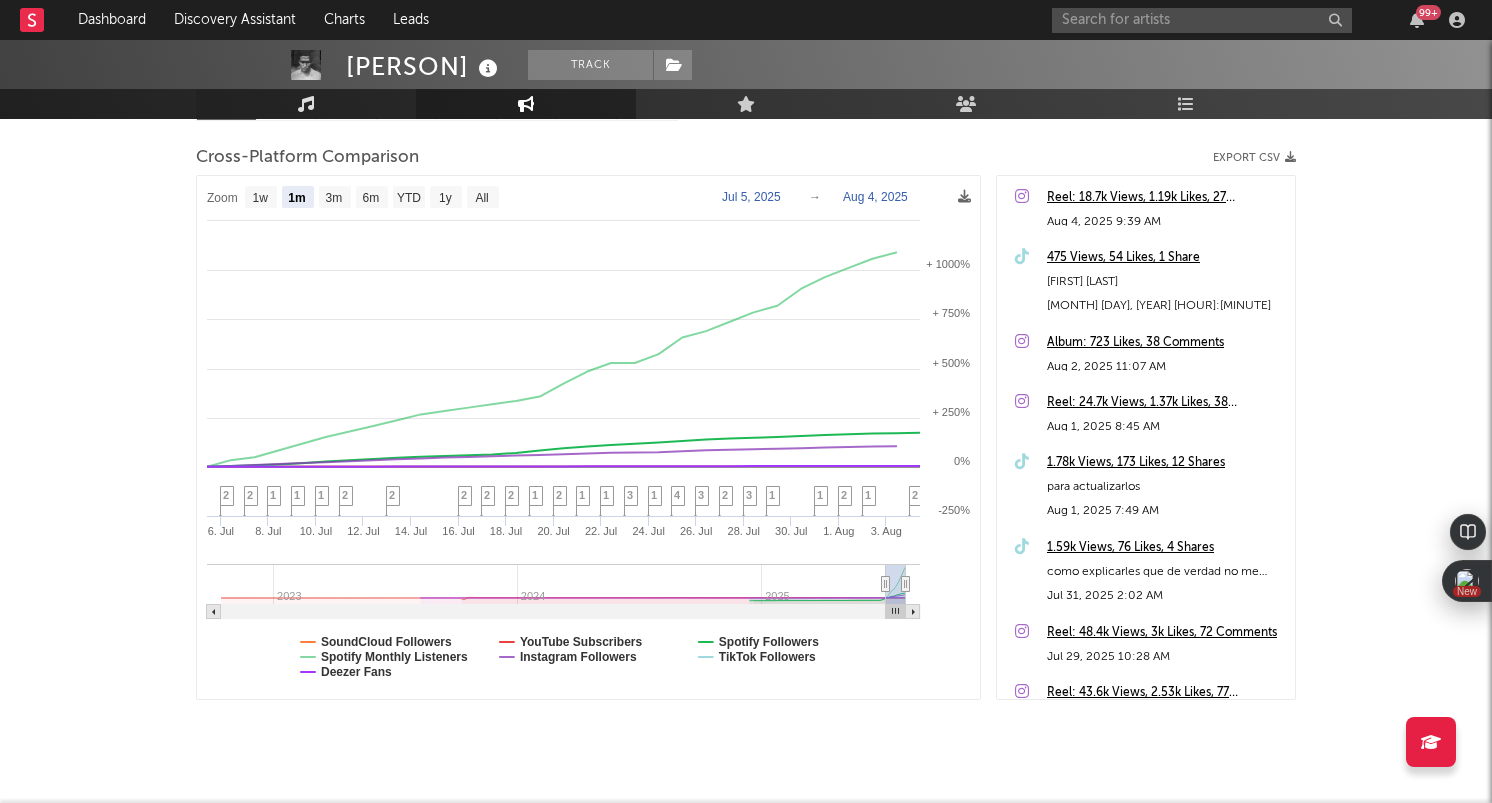 click at bounding box center [306, 104] 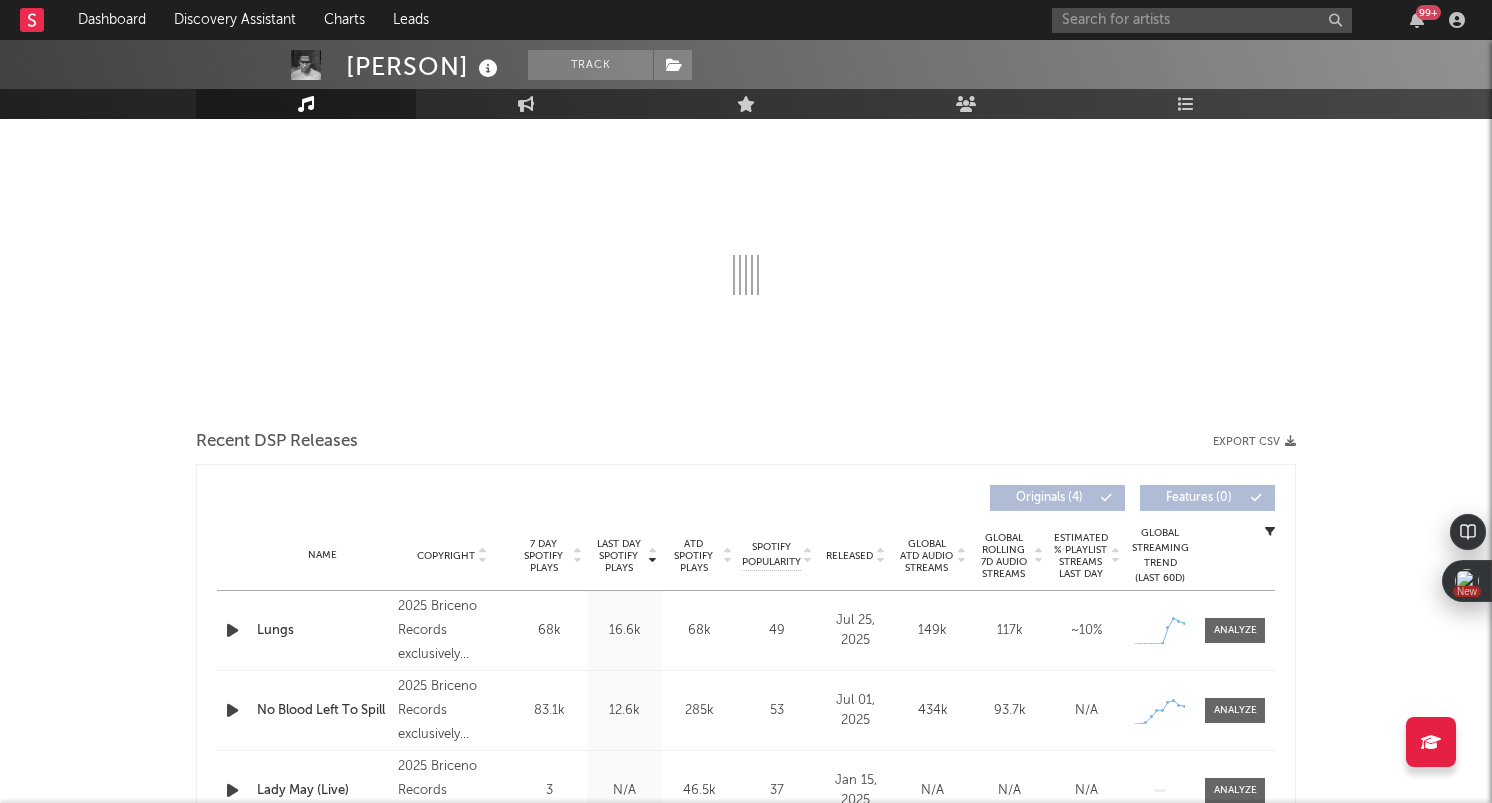 select on "1w" 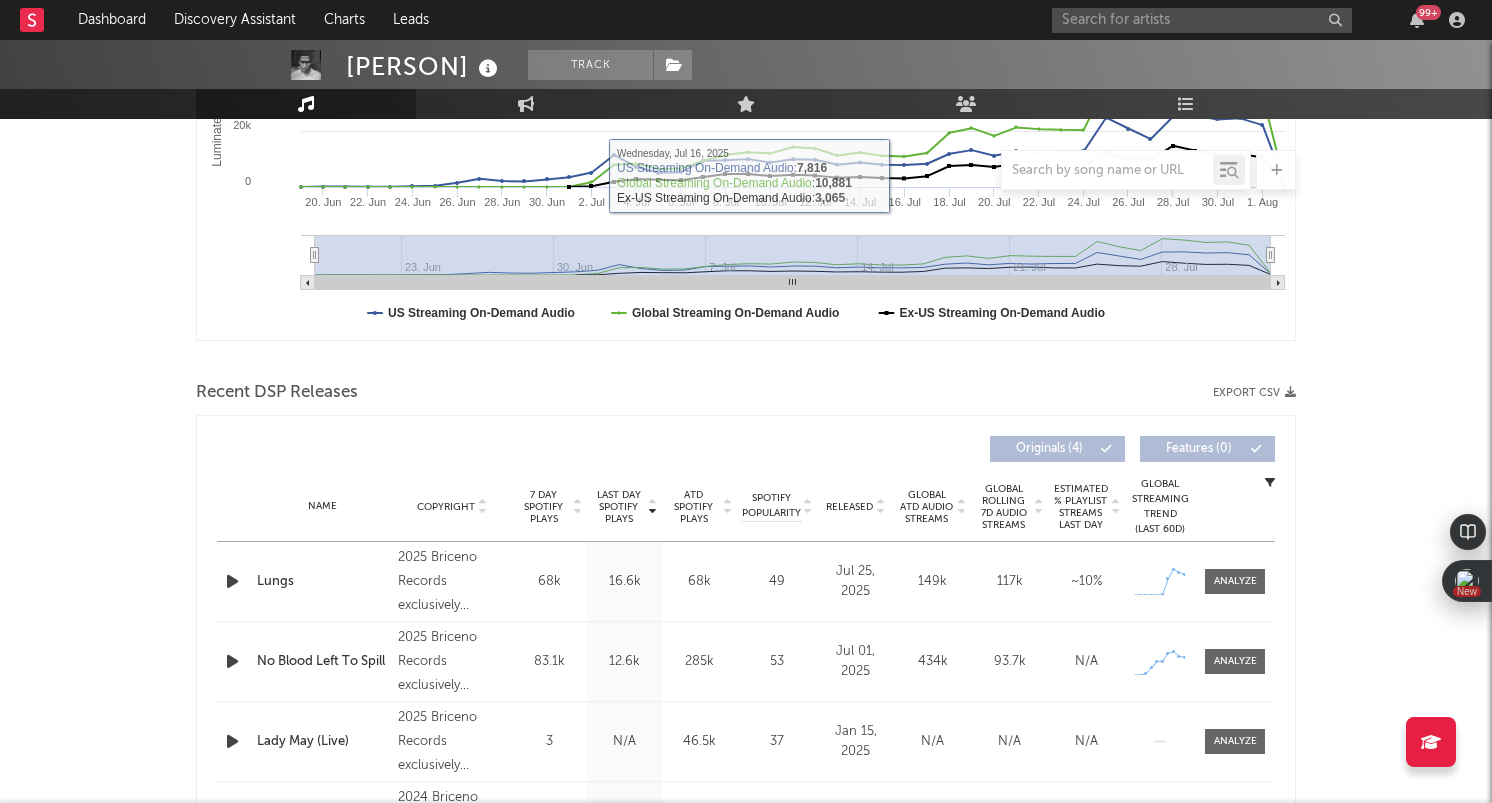 scroll, scrollTop: 465, scrollLeft: 0, axis: vertical 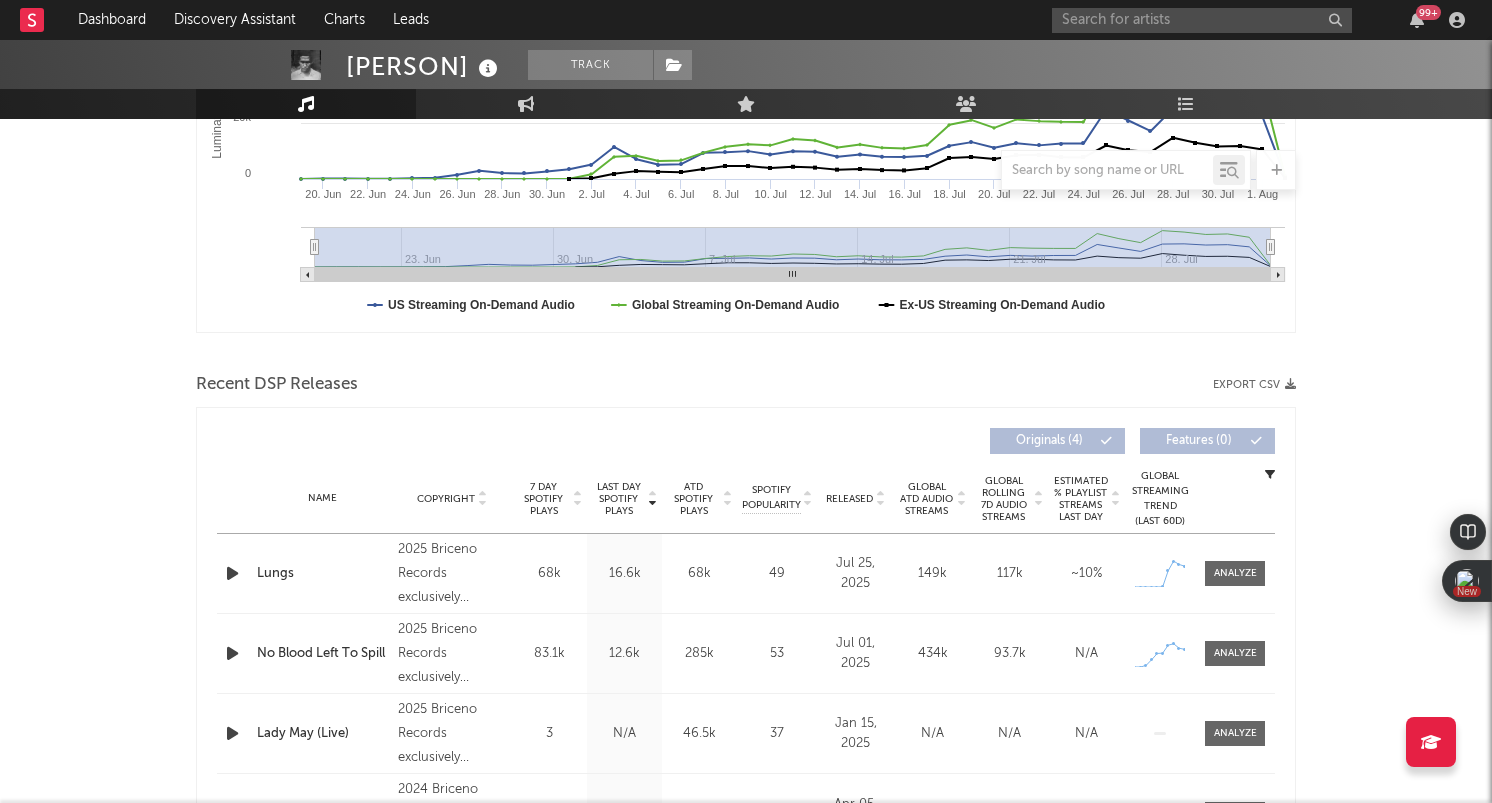 click on "Fabrizio Track Peru  |  Country Edit Track Benchmark Summary 14,784 111,868 27,000 9,540 7,690 497 115,549  Monthly Listeners Jump Score:  97.5 Music Engagement Live Audience Playlists/Charts Music Total Artist Consumption Luminate - Daily Luminate - Weekly BMAT - Weekly OCC - Weekly Zoom 1w 1m 3m 6m YTD 1y All 2025-06-19 2025-08-02 Created with Highcharts 10.3.3 Luminate Daily Streams Luminate Daily Consumption 20. Jun 22. Jun 24. Jun 26. Jun 28. Jun 30. Jun 2. Jul 4. Jul 6. Jul 8. Jul 10. Jul 12. Jul 14. Jul 16. Jul 18. Jul 20. Jul 22. Jul 24. Jul 26. Jul 28. Jul 30. Jul 1. Aug 23. Jun 30. Jun 7. Jul 14. Jul 21. Jul 28. Jul 0 20k 40k 60k Zoom 1w 1m 3m 6m YTD 1y All Jun 19, 2025 → Aug  2, 2025 US Streaming On-Demand Audio Global Streaming On-Demand Audio Ex-US Streaming On-Demand Audio Wednesday, Jul 16, 2025 ​ US Streaming On-Demand Audio :  7,816 ​ Global Streaming On-Demand Audio :  10,881 ​ Ex-US Streaming On-Demand Audio :  3,065 ​ Recent DSP Releases Export CSV  Last Day Spotify Plays   ( 4" at bounding box center [746, 970] 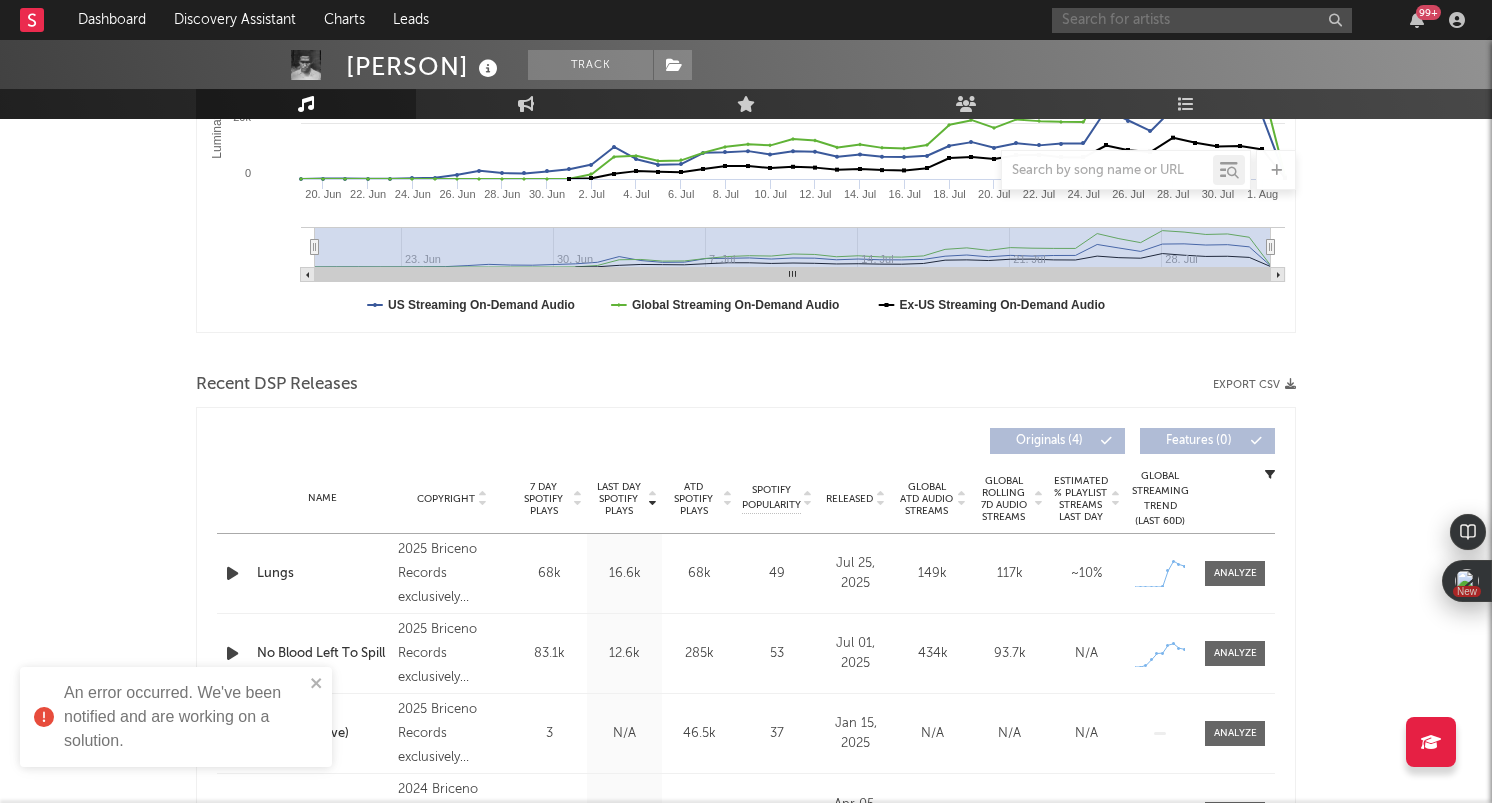 click at bounding box center (1202, 20) 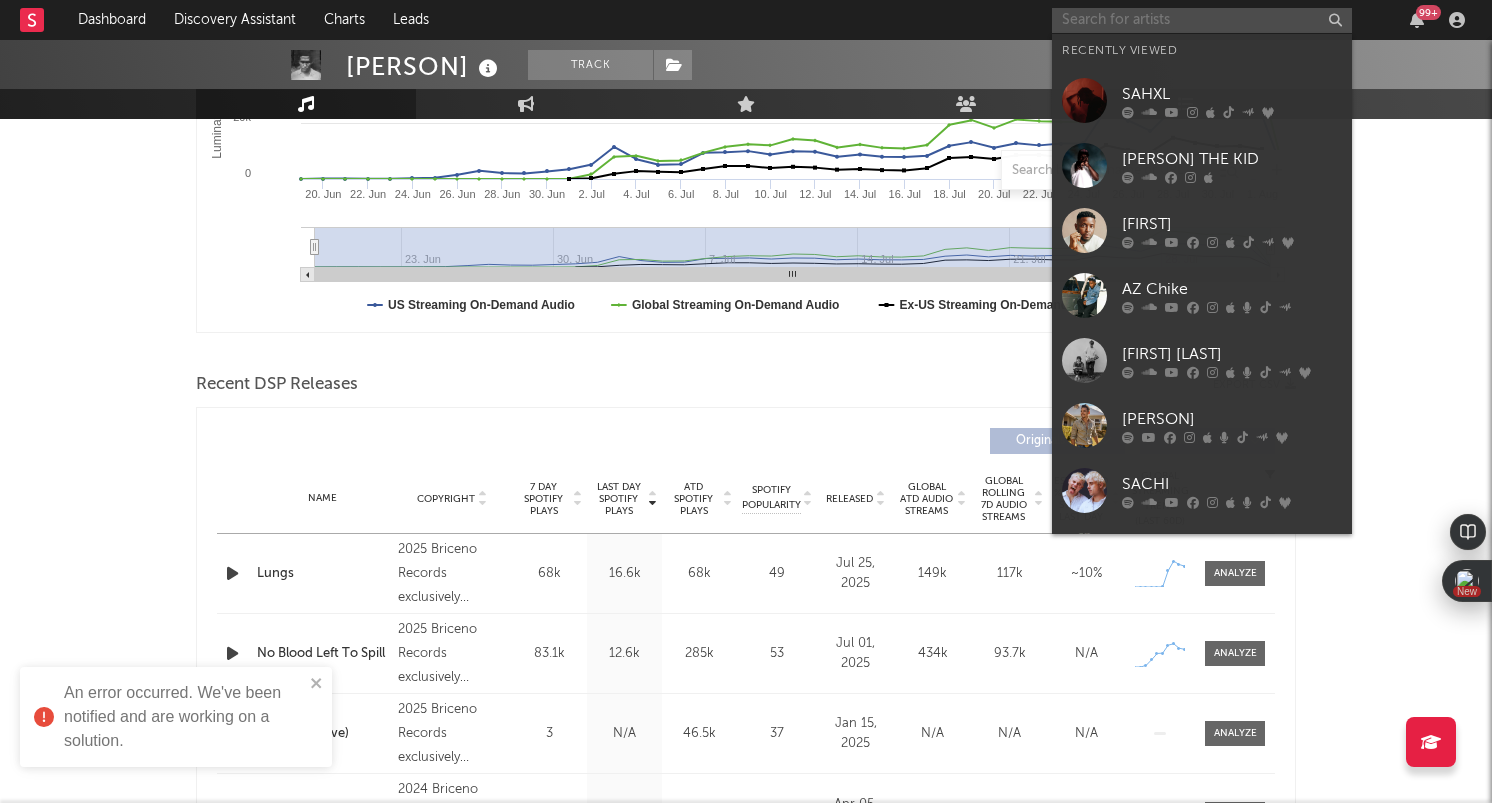 paste on "[FIRST] [LAST]" 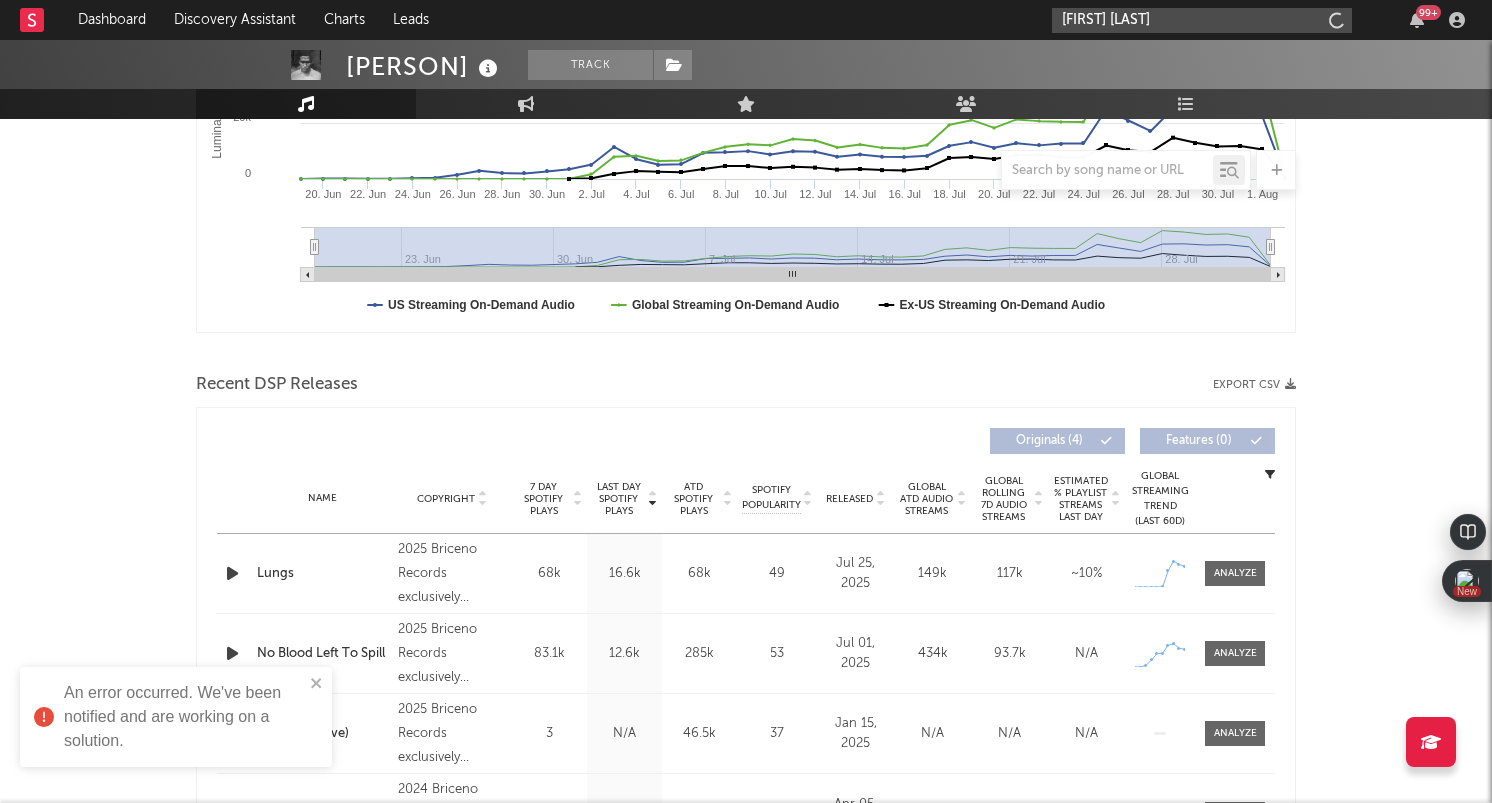 type on "[FIRST] [LAST]" 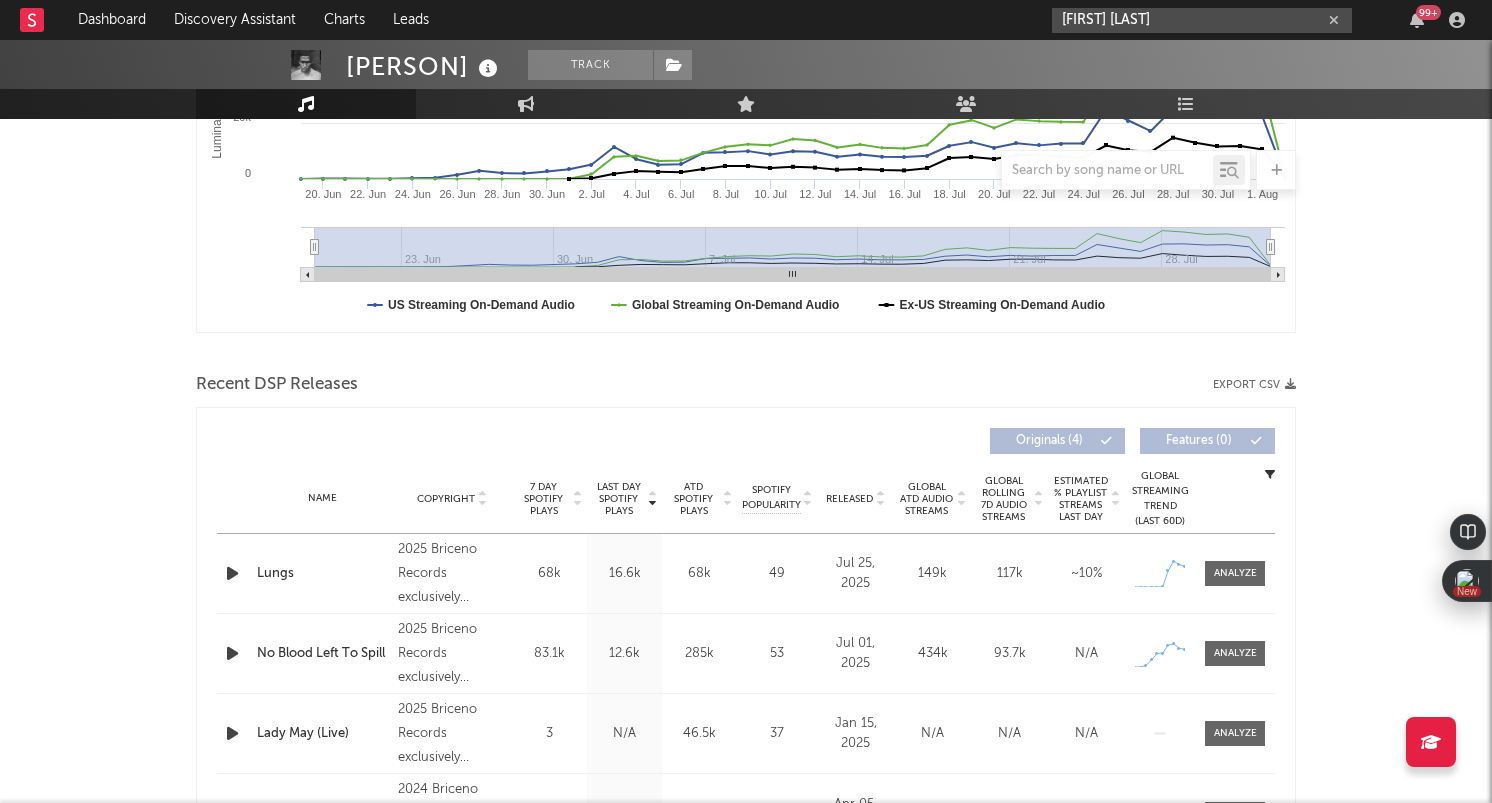 click on "[FIRST] [LAST]" at bounding box center [1202, 20] 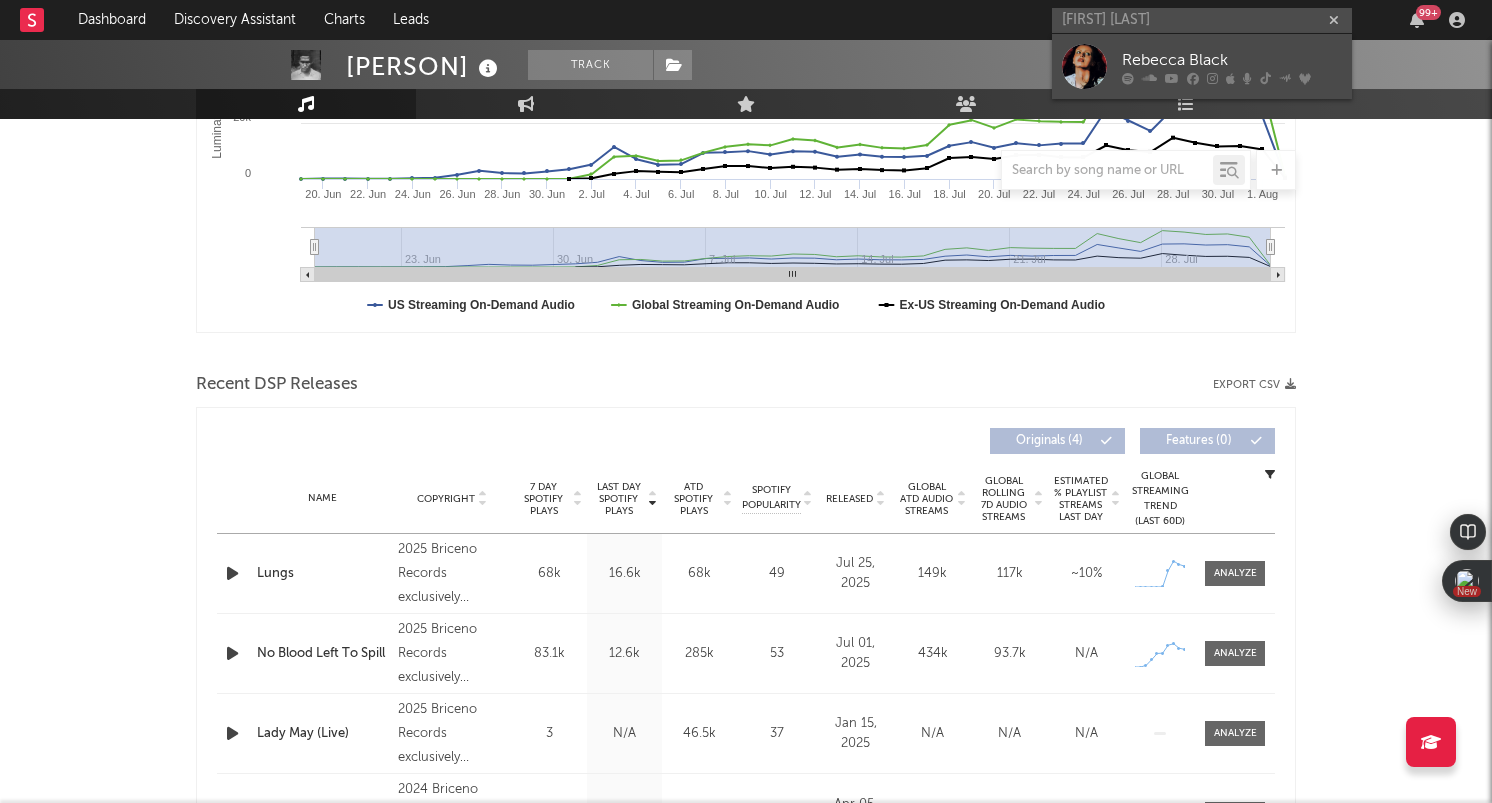 click on "Rebecca Black" at bounding box center (1232, 60) 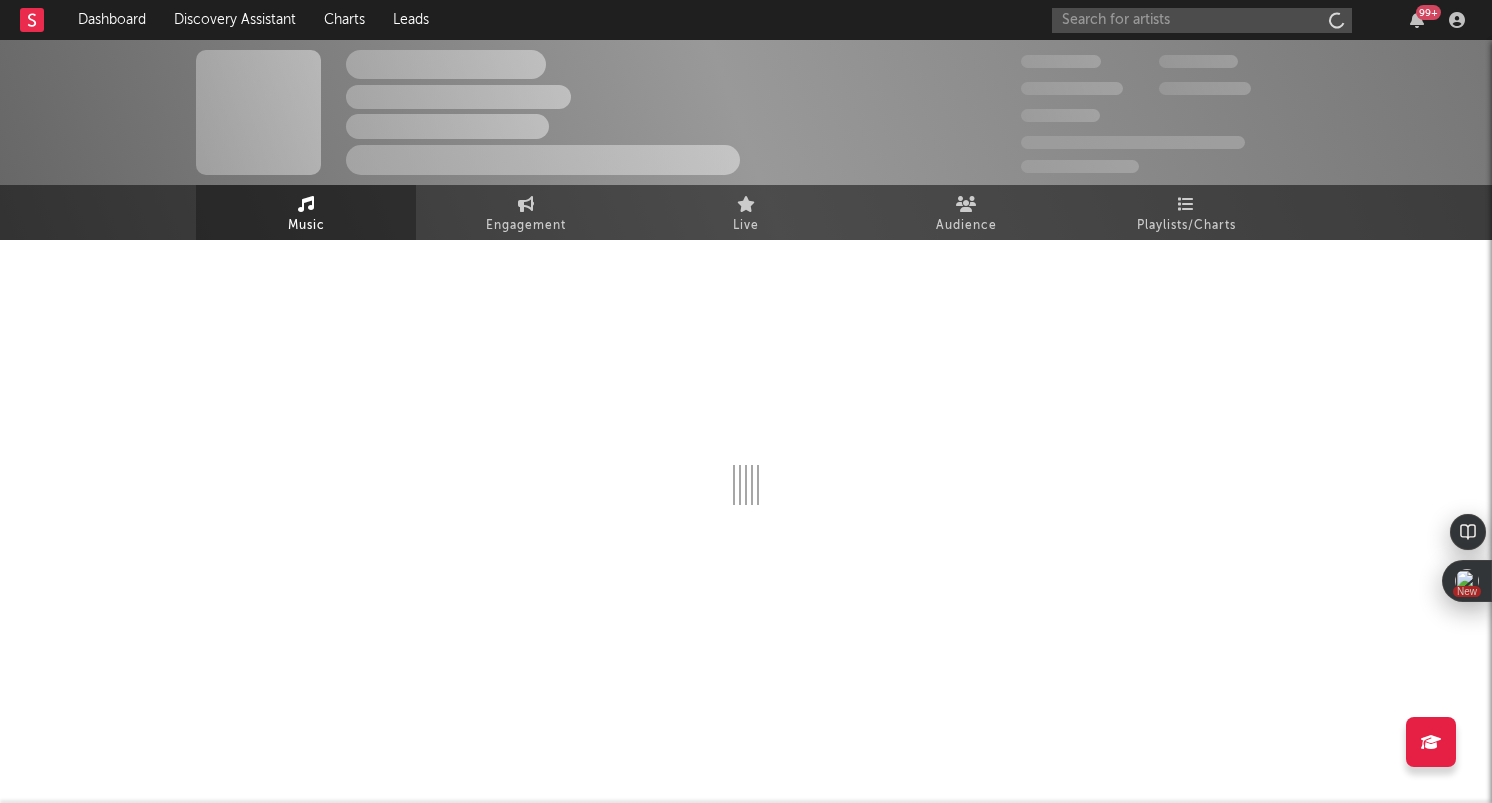 scroll, scrollTop: 0, scrollLeft: 0, axis: both 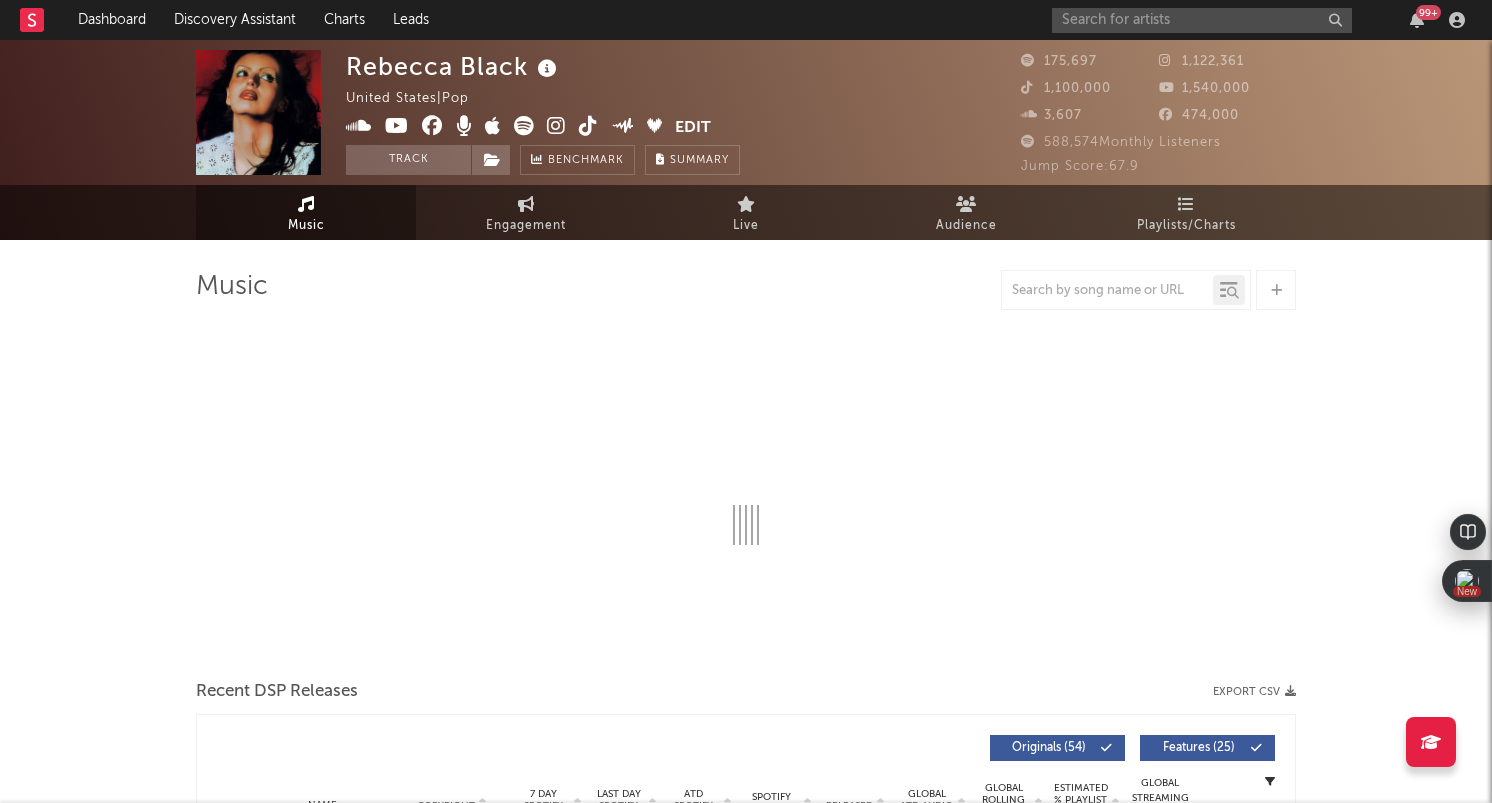 select on "6m" 